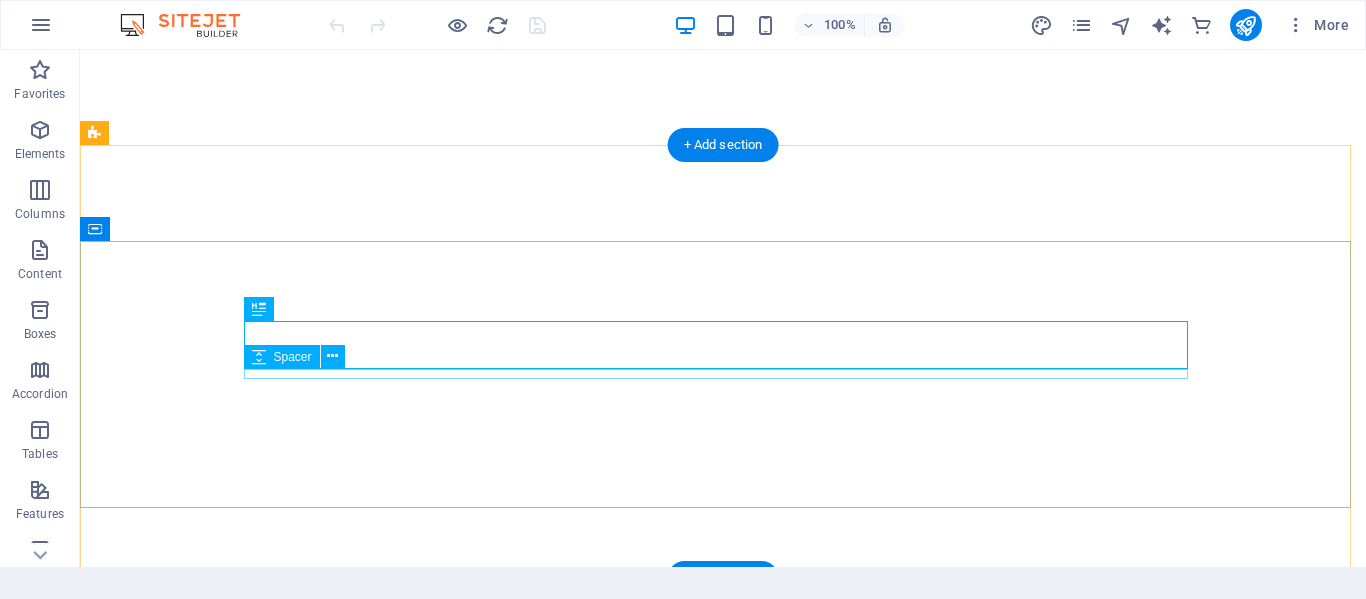 scroll, scrollTop: 0, scrollLeft: 0, axis: both 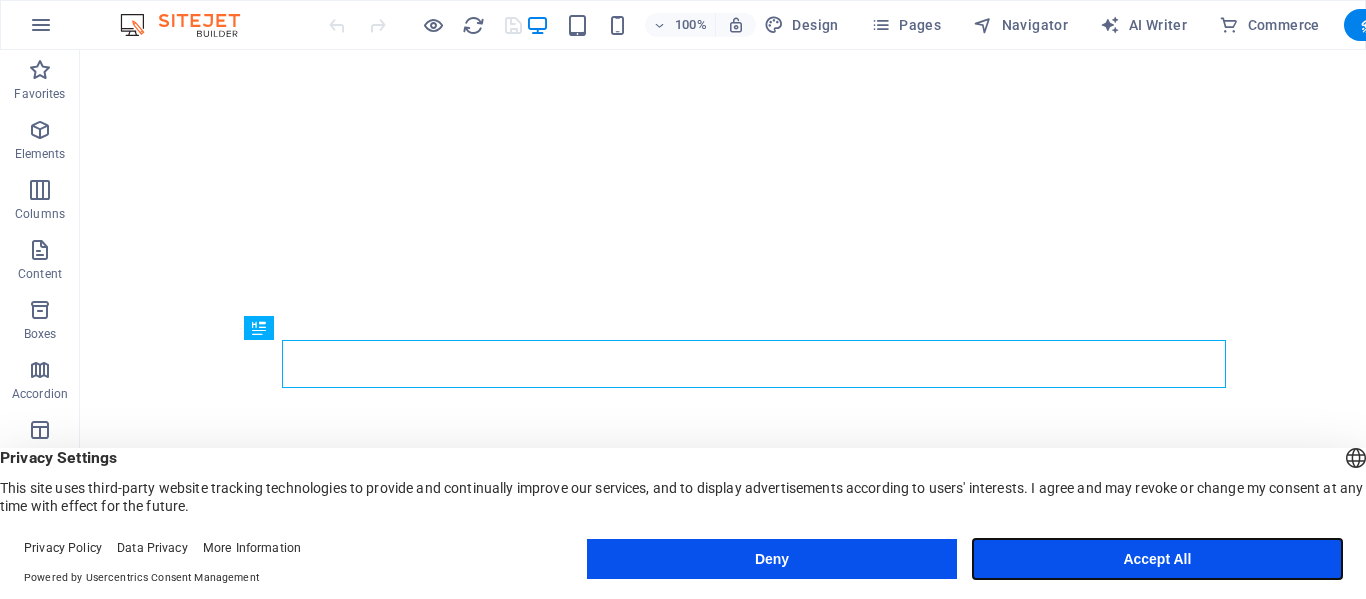 click on "Accept All" at bounding box center [1157, 559] 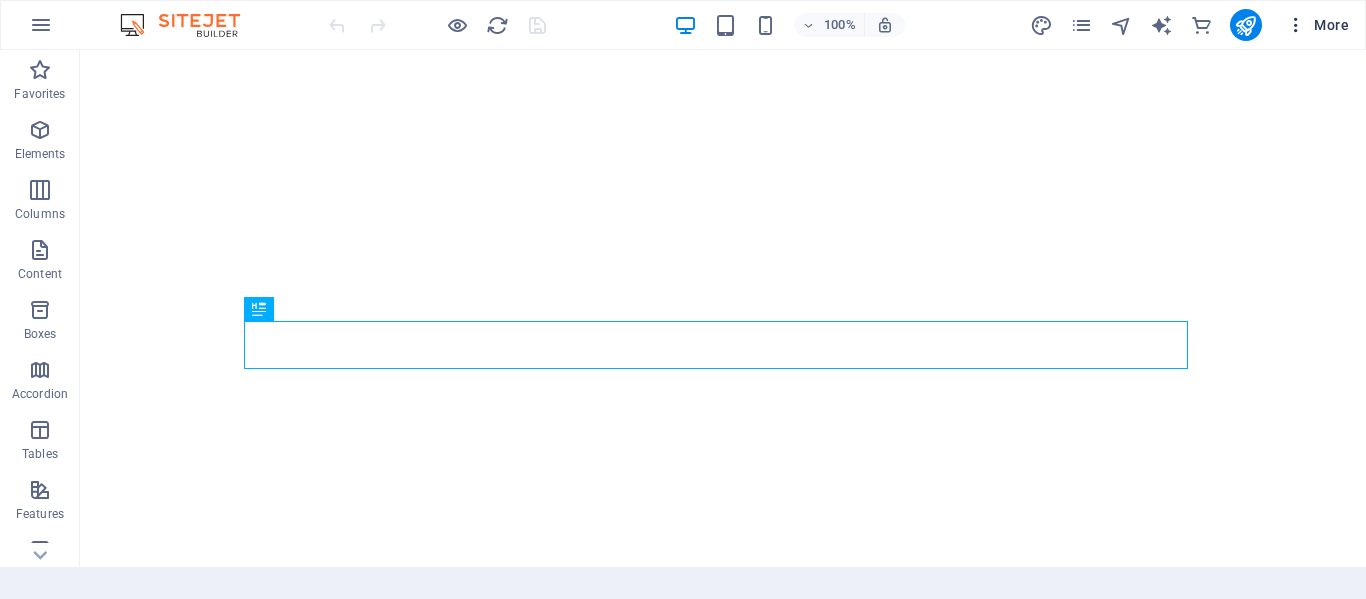 click on "More" at bounding box center (1317, 25) 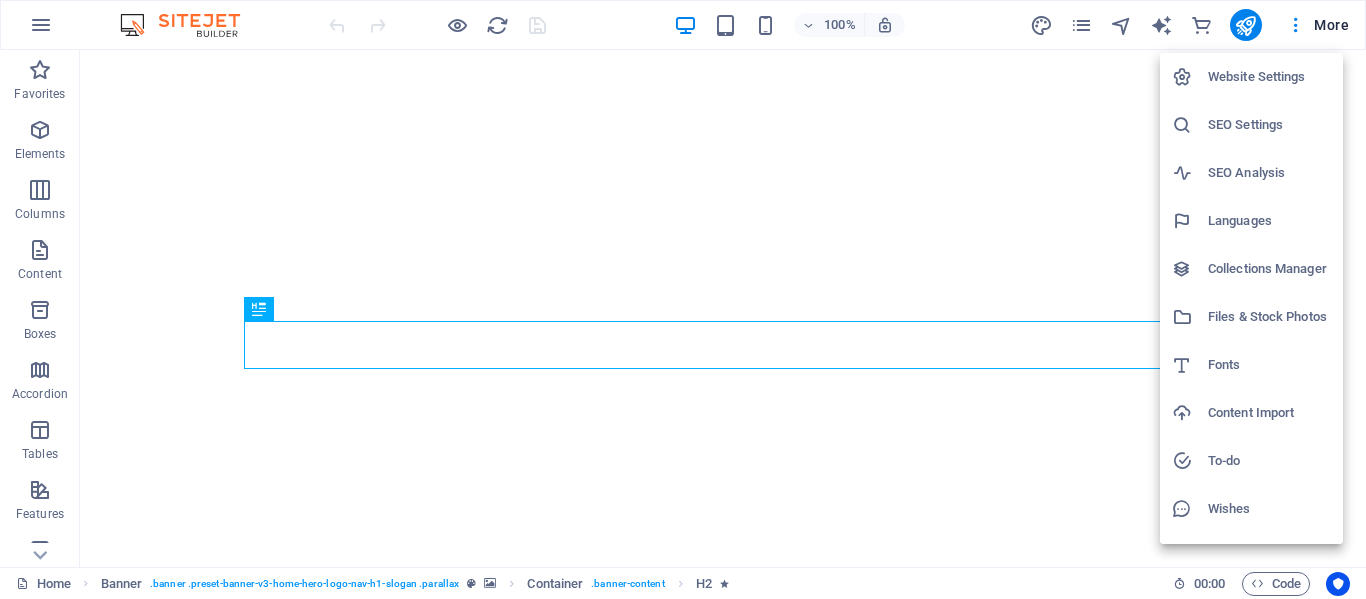 click at bounding box center [683, 299] 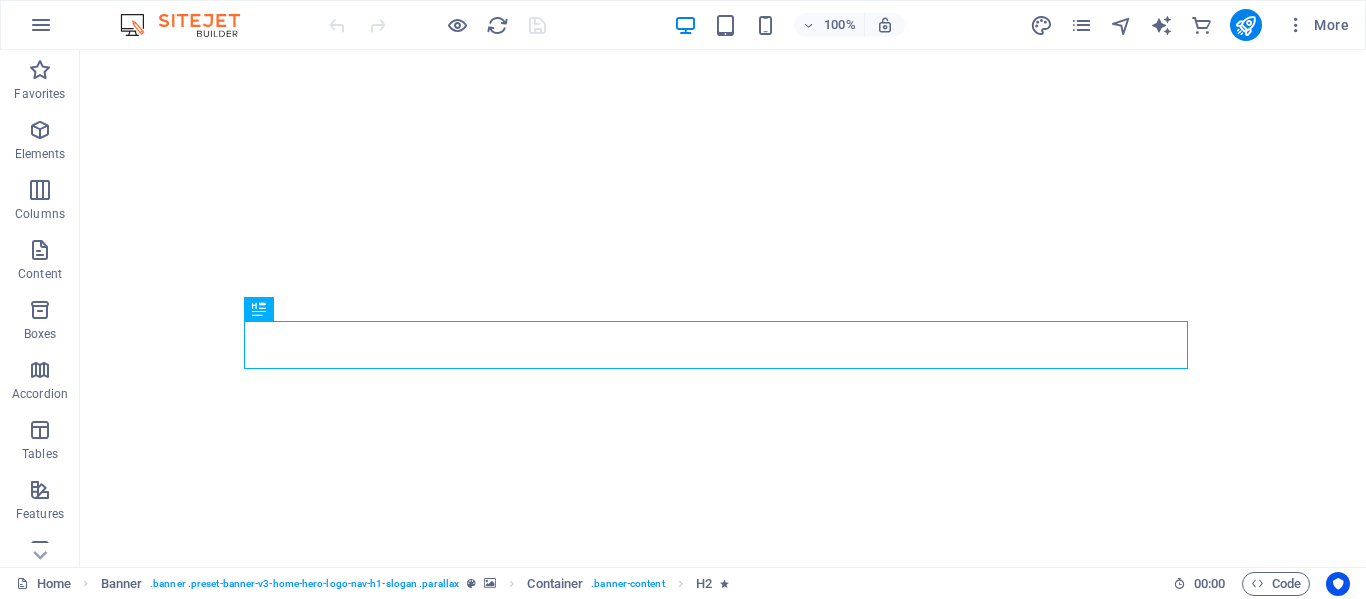click 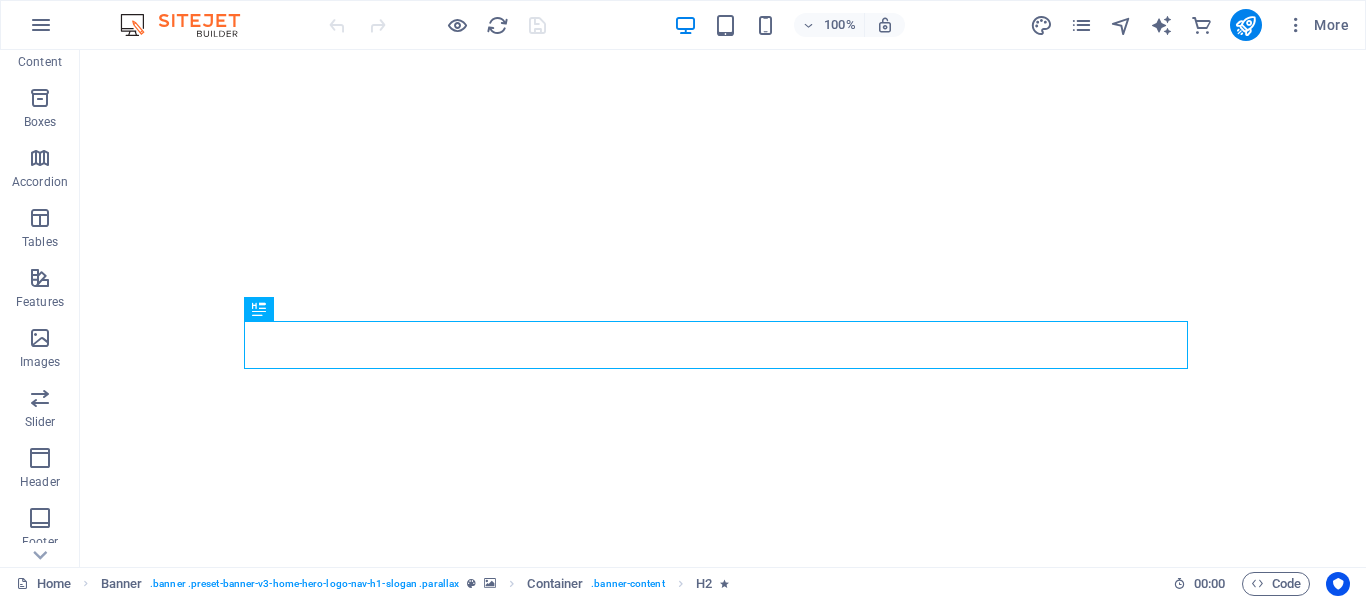 scroll, scrollTop: 443, scrollLeft: 0, axis: vertical 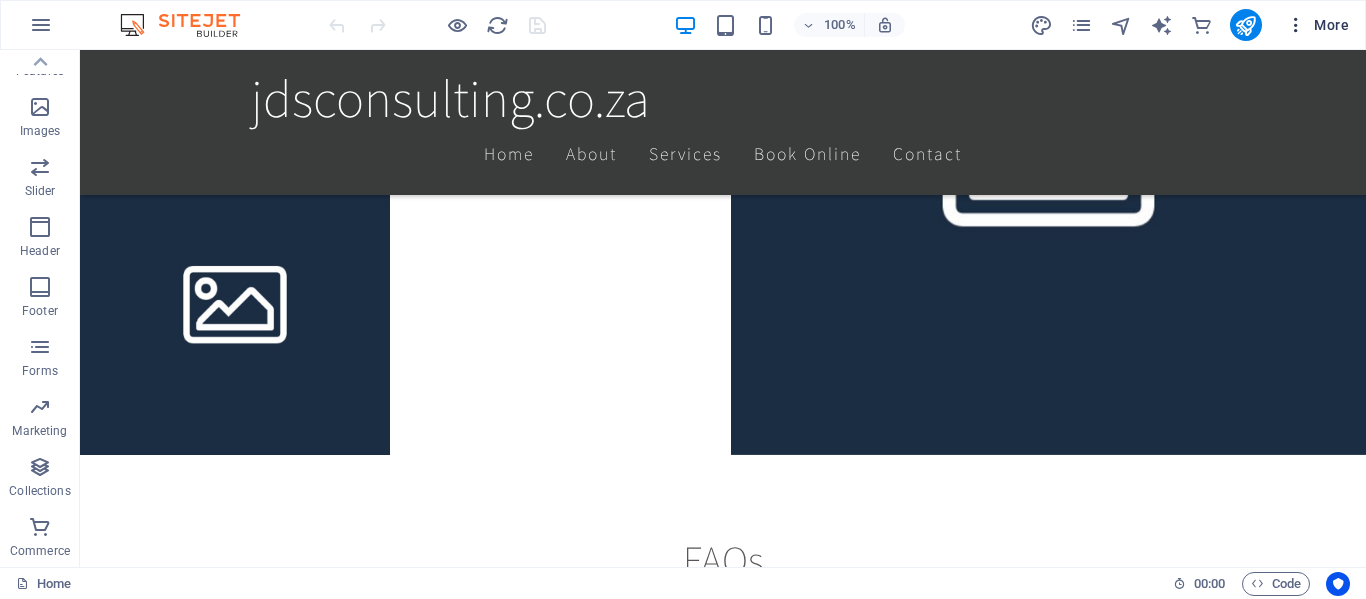 click at bounding box center [1296, 25] 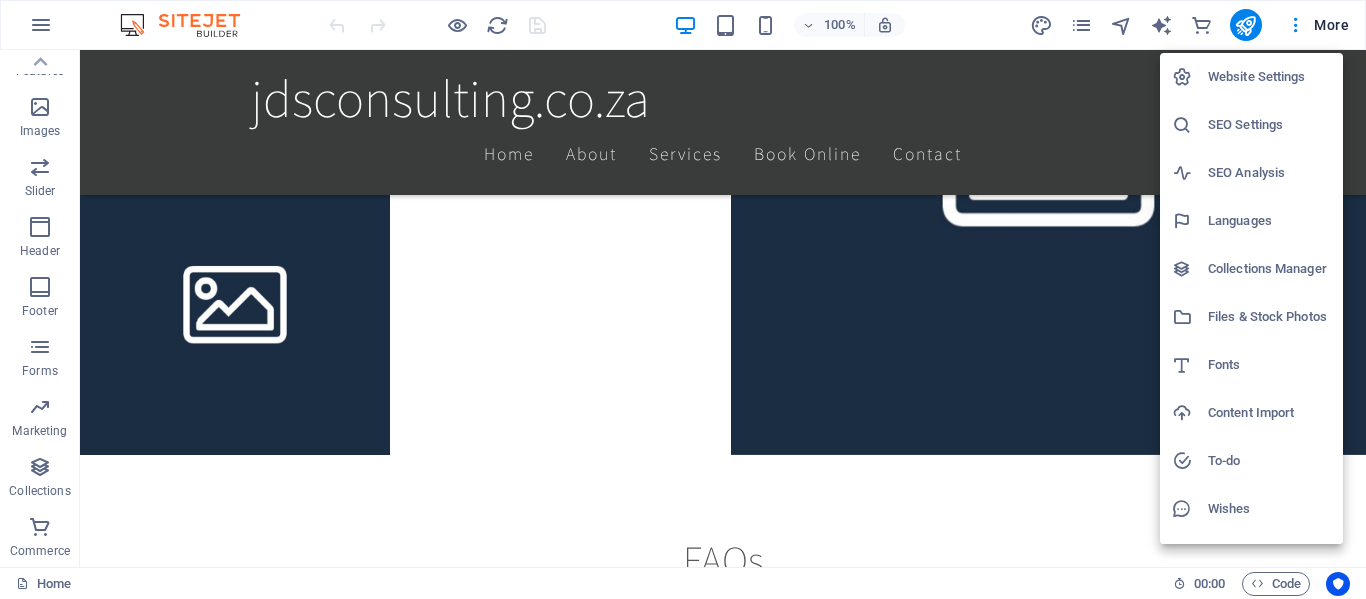 click on "Website Settings" at bounding box center [1269, 77] 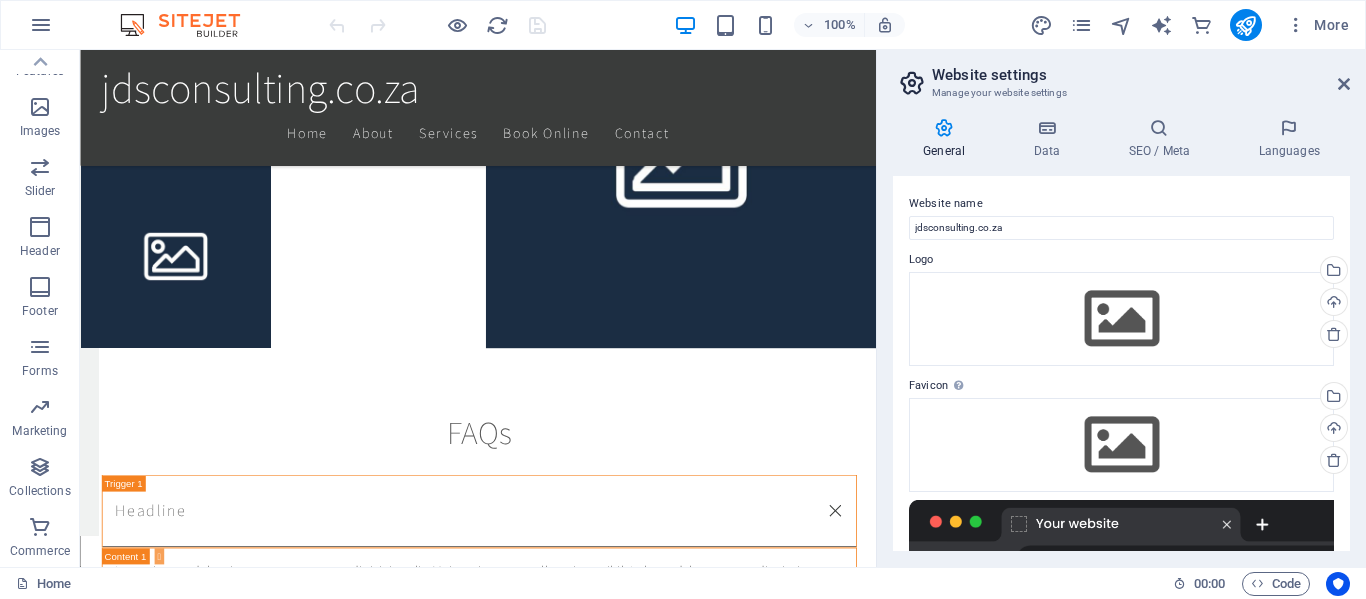 scroll, scrollTop: 27018, scrollLeft: 0, axis: vertical 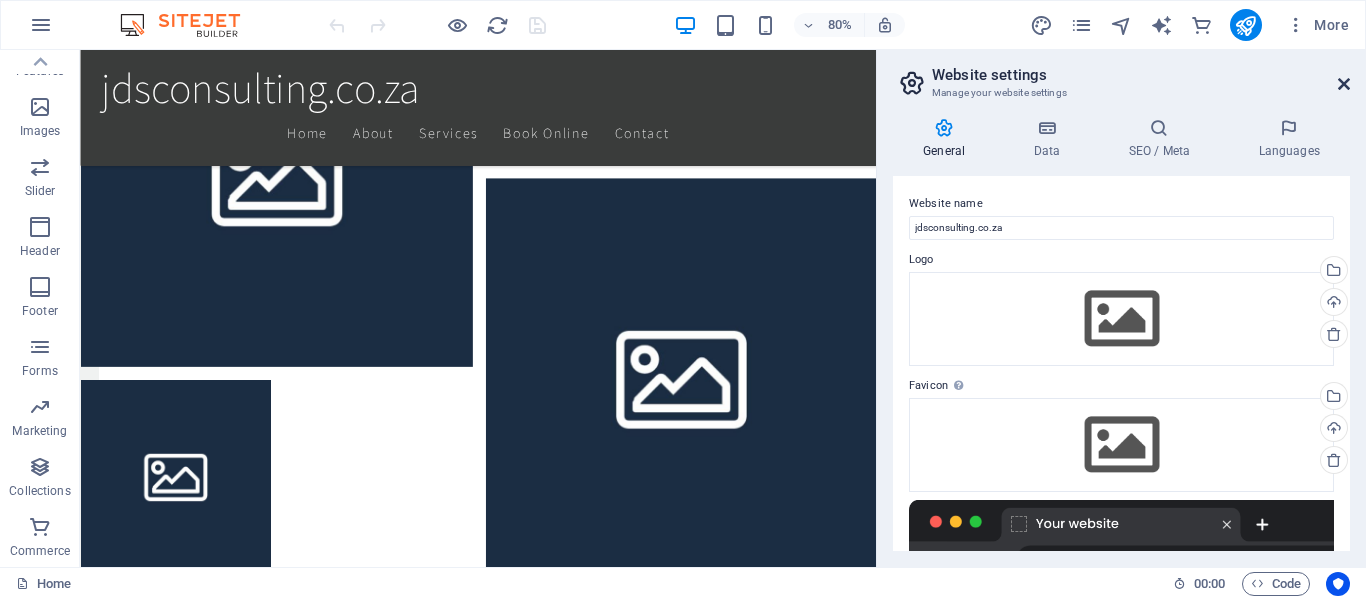 drag, startPoint x: 1347, startPoint y: 84, endPoint x: 1207, endPoint y: 9, distance: 158.8238 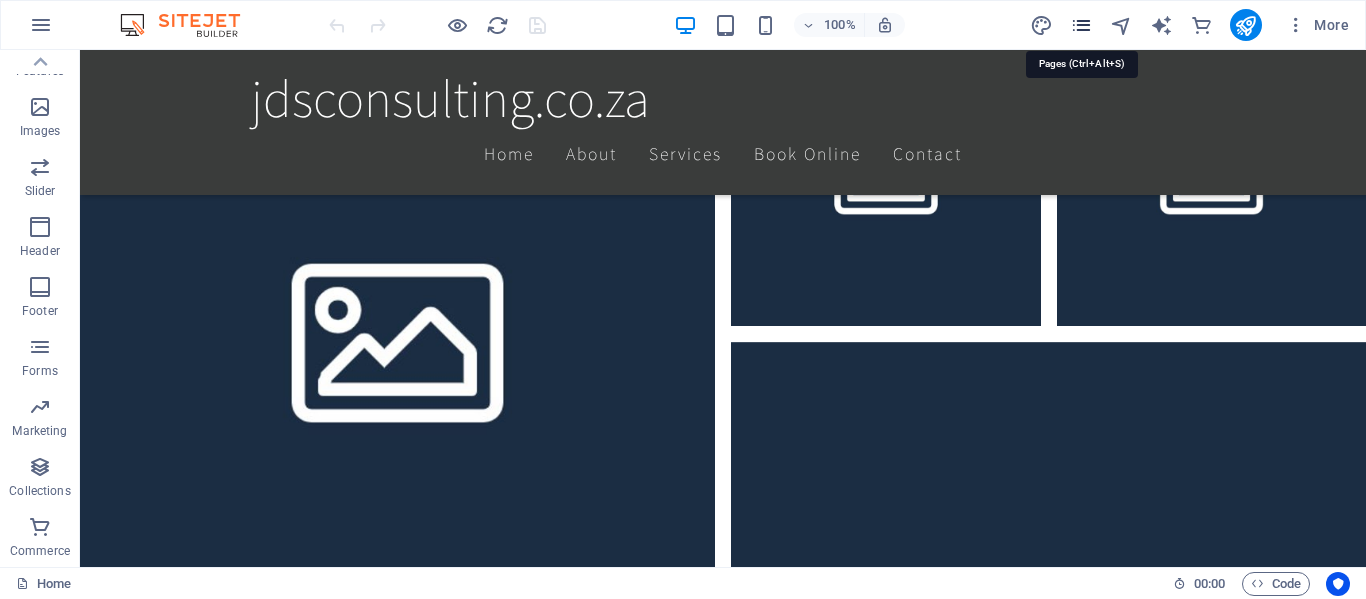 click at bounding box center (1081, 25) 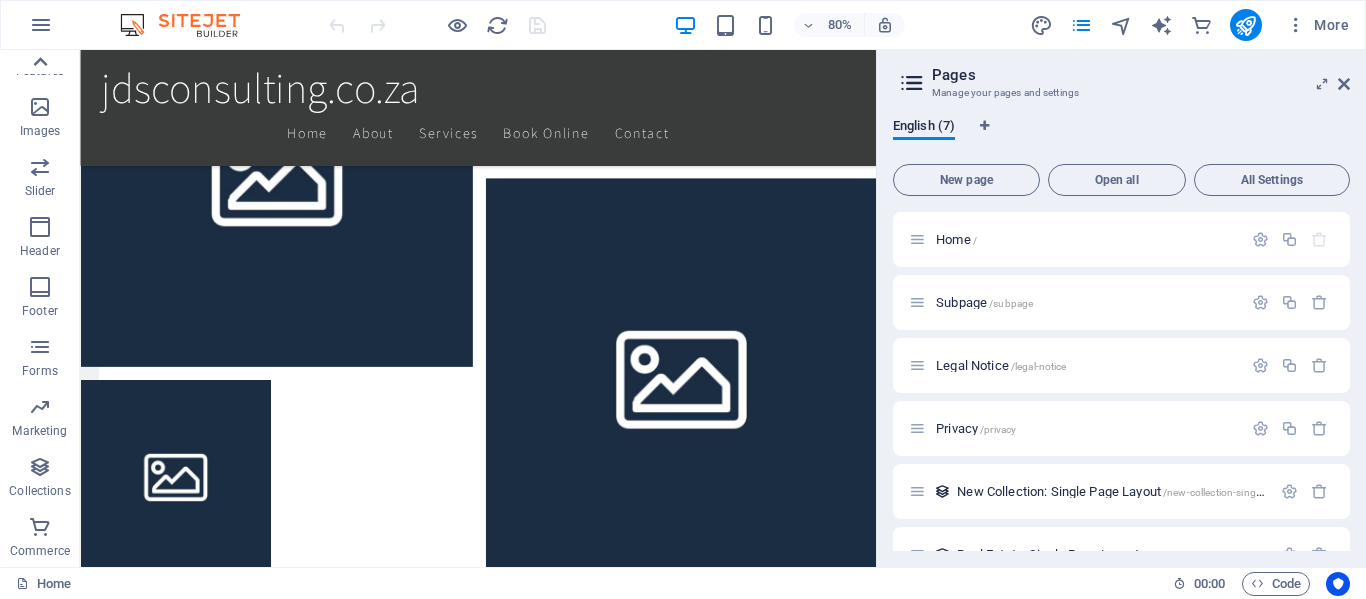 click 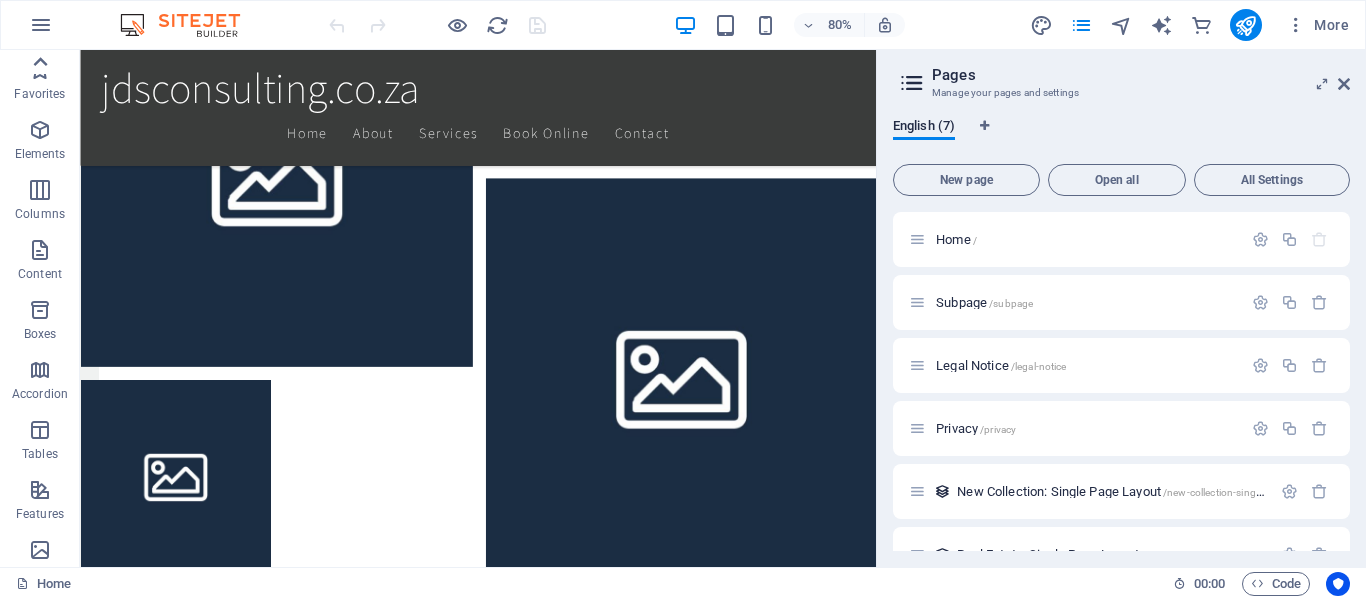 click 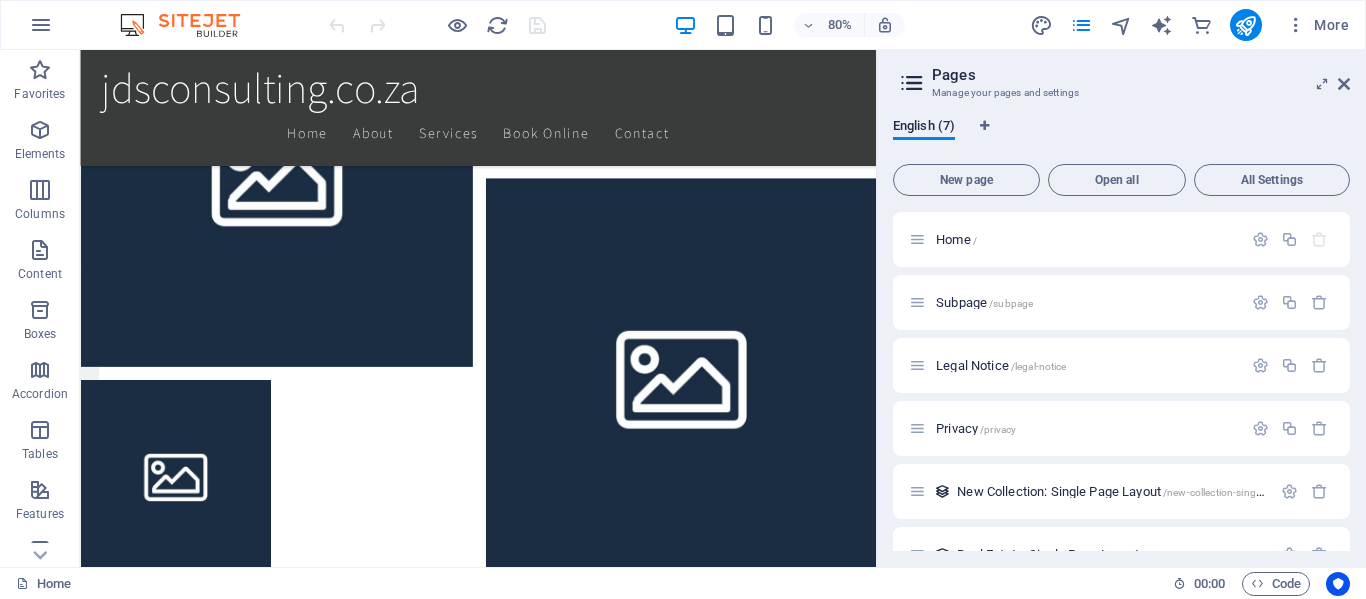 click at bounding box center (40, 70) 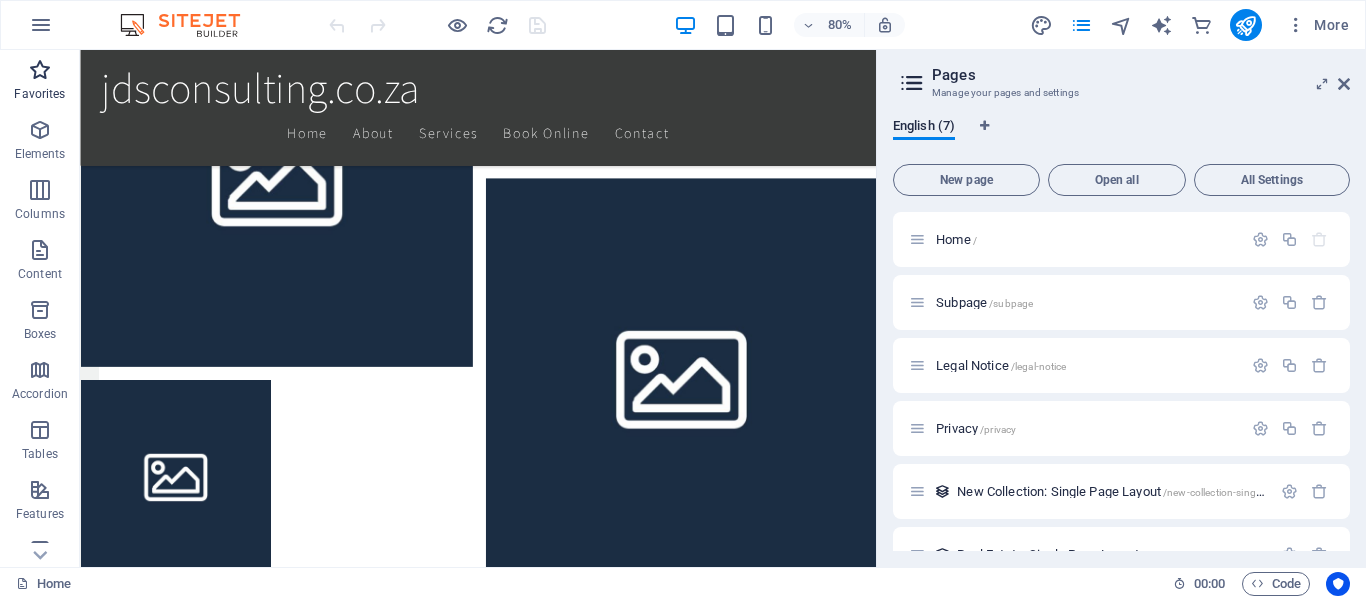 scroll, scrollTop: 27036, scrollLeft: 0, axis: vertical 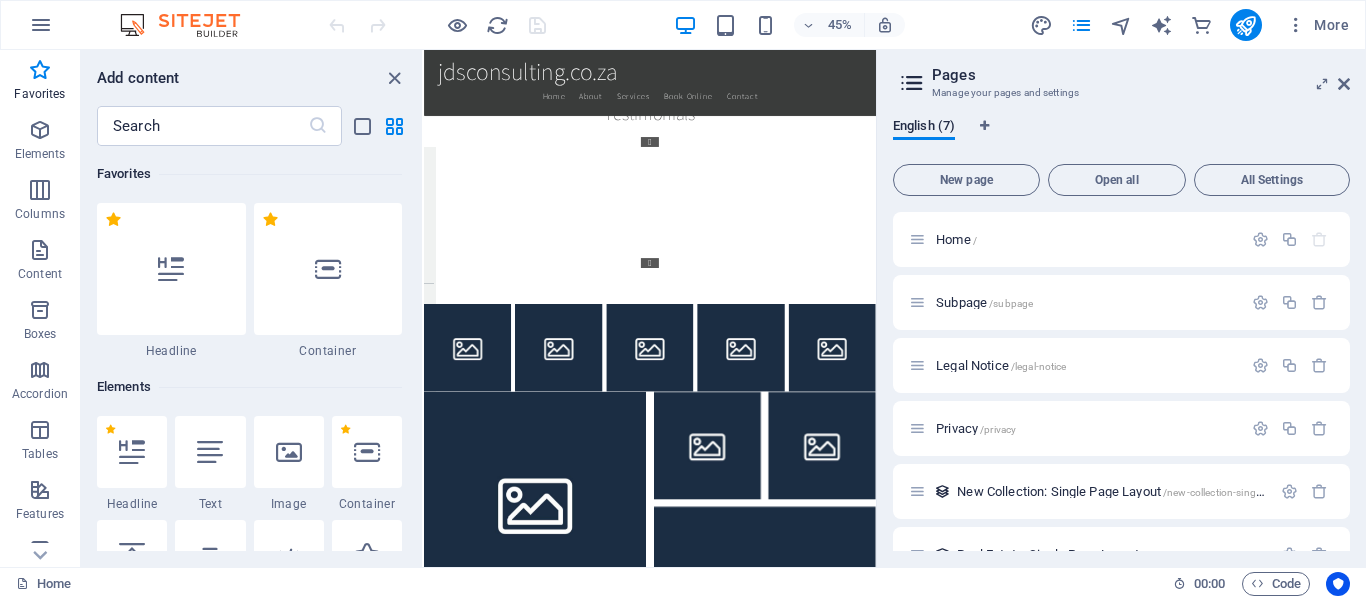 click at bounding box center (912, 83) 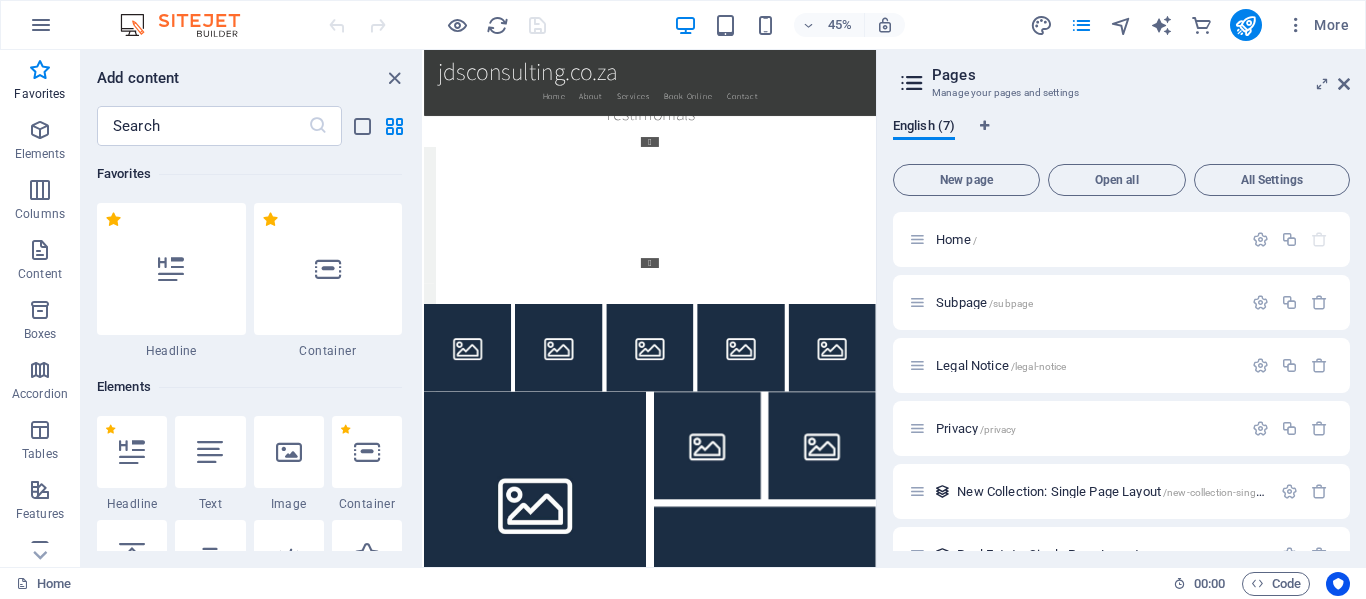 click on "Pages" at bounding box center (1141, 75) 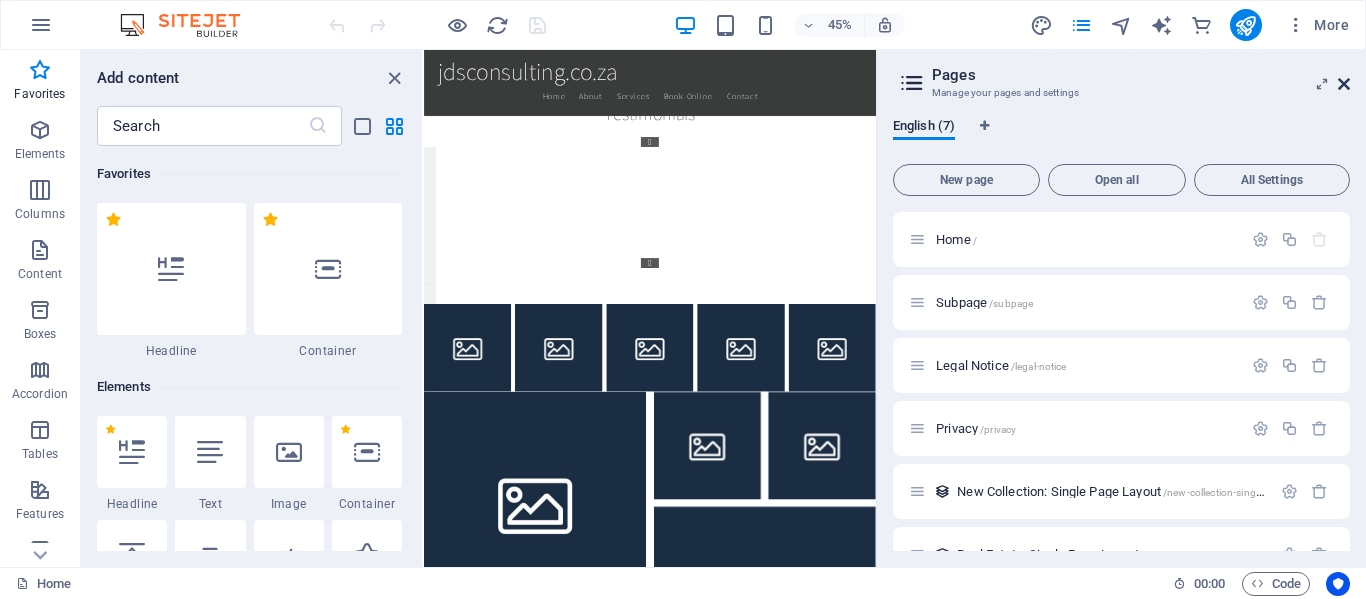 drag, startPoint x: 1343, startPoint y: 82, endPoint x: 967, endPoint y: 41, distance: 378.22876 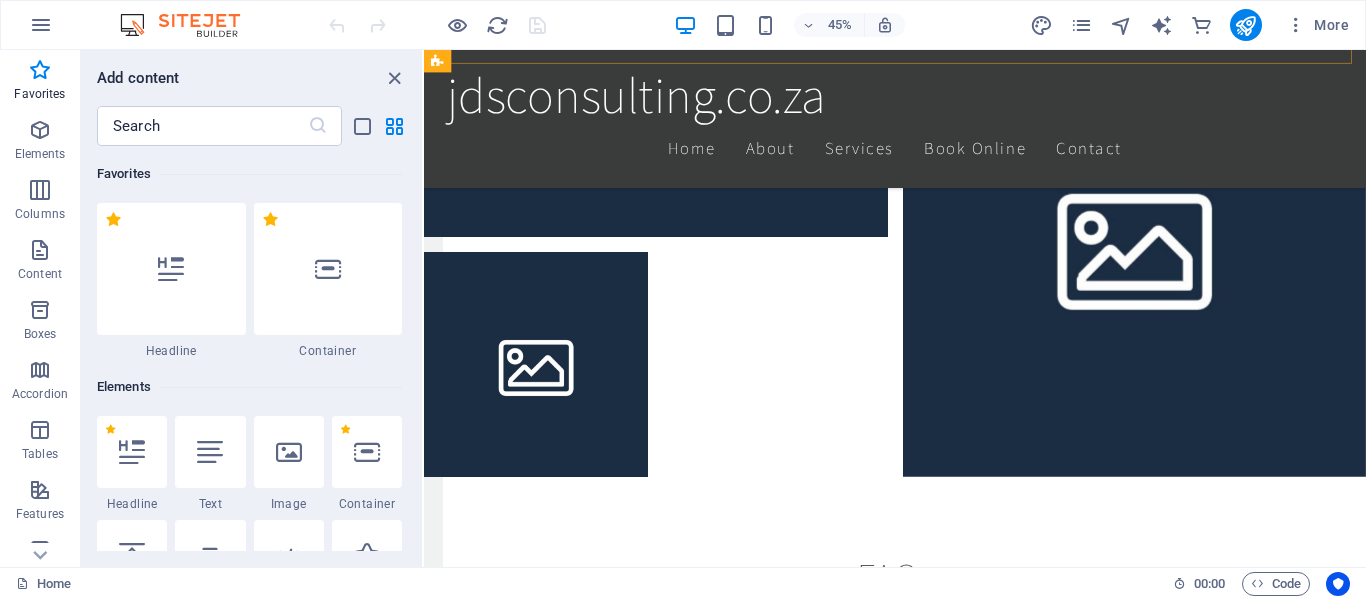 scroll, scrollTop: 26392, scrollLeft: 0, axis: vertical 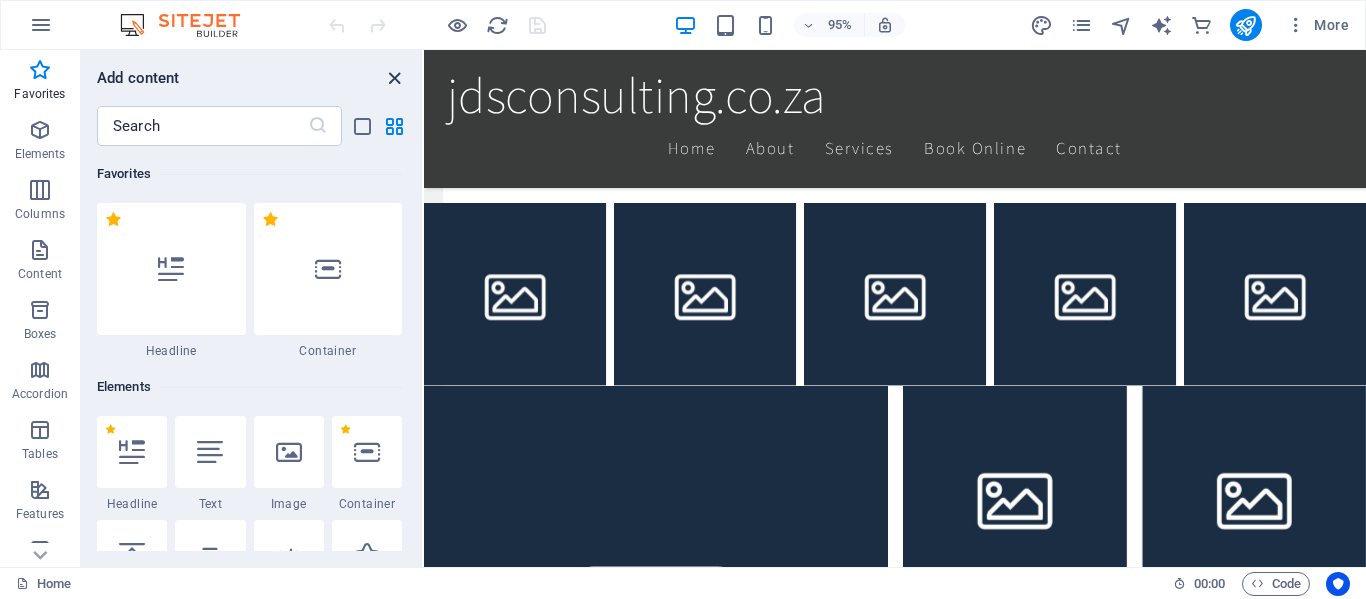 drag, startPoint x: 394, startPoint y: 79, endPoint x: 311, endPoint y: 35, distance: 93.941475 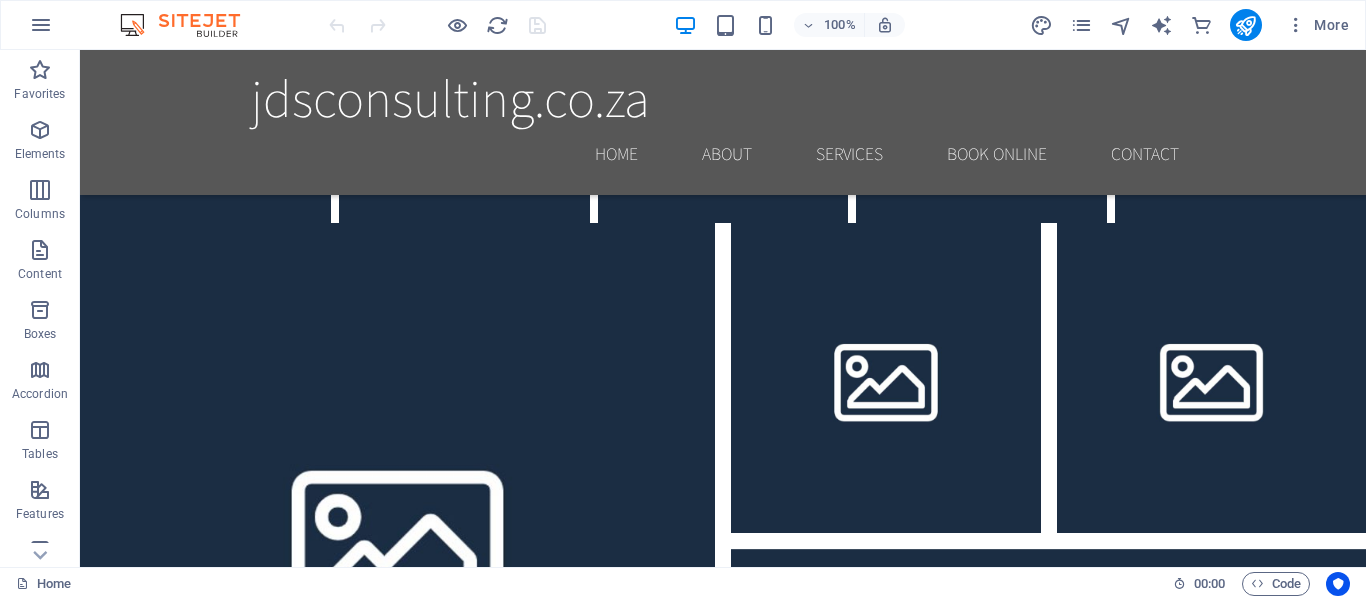 scroll, scrollTop: 15471, scrollLeft: 0, axis: vertical 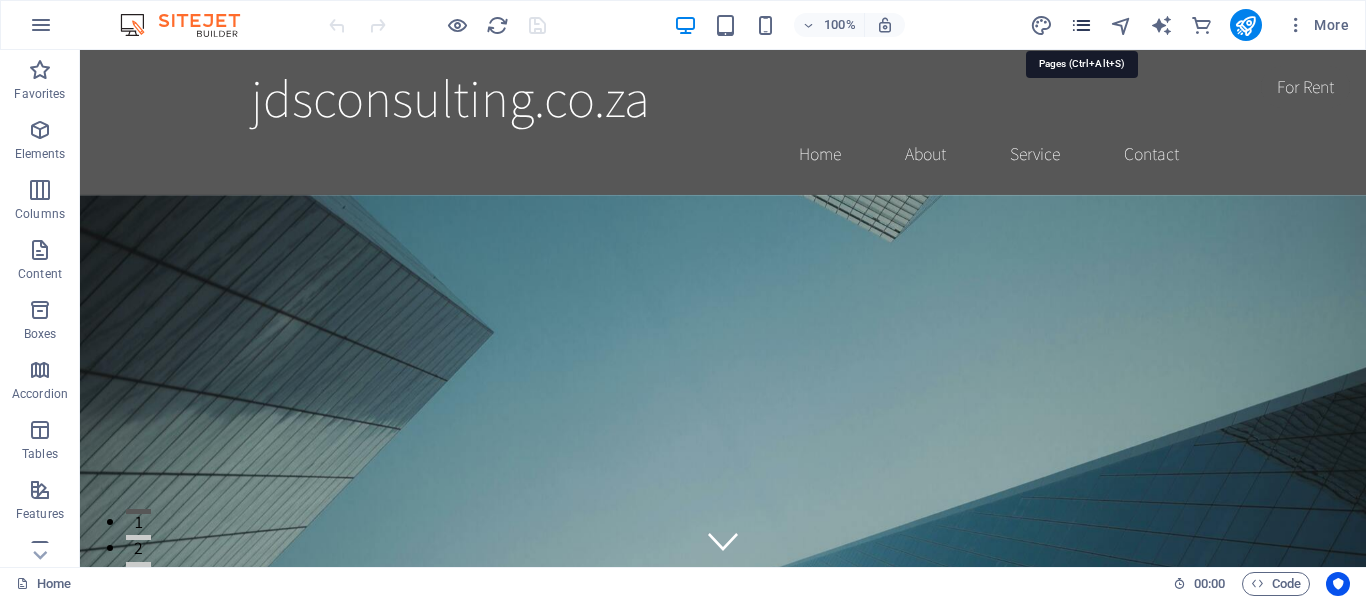 click at bounding box center (1081, 25) 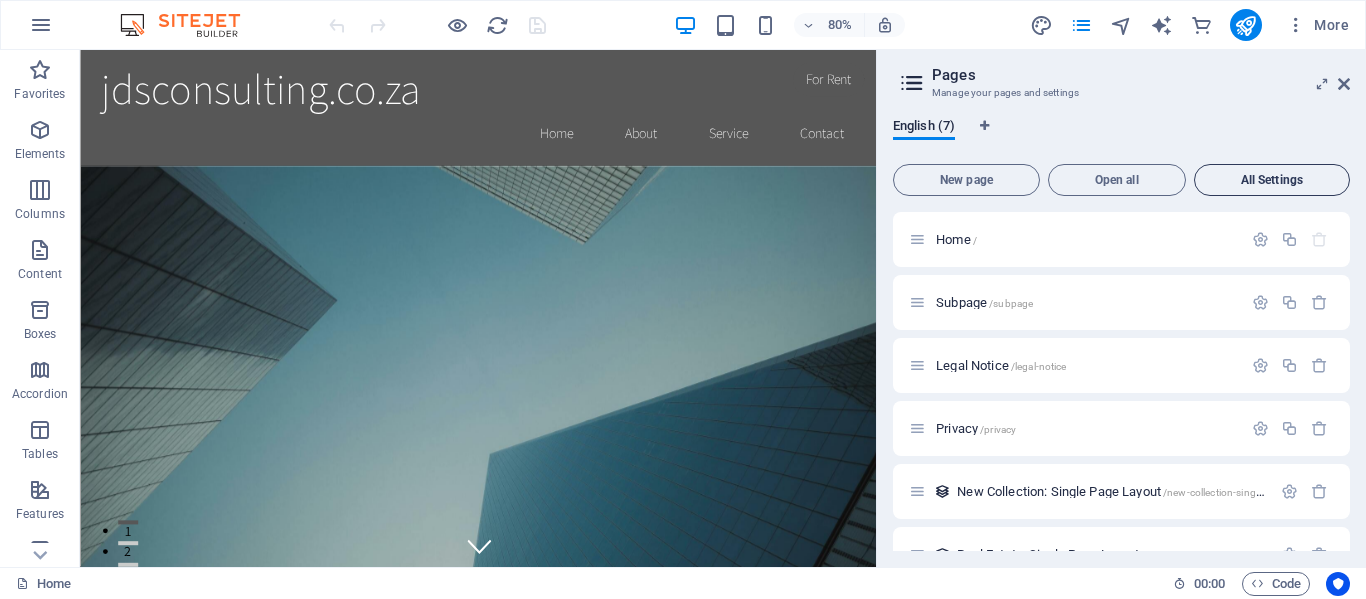 click on "All Settings" at bounding box center [1272, 180] 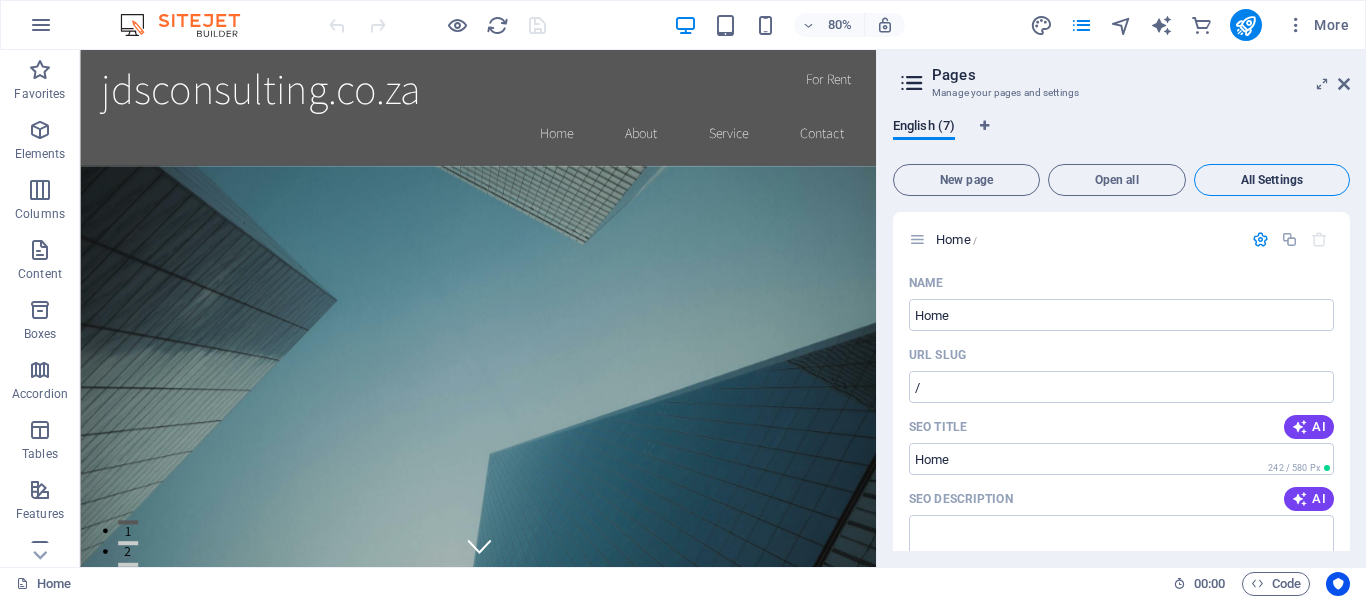 scroll, scrollTop: 3520, scrollLeft: 0, axis: vertical 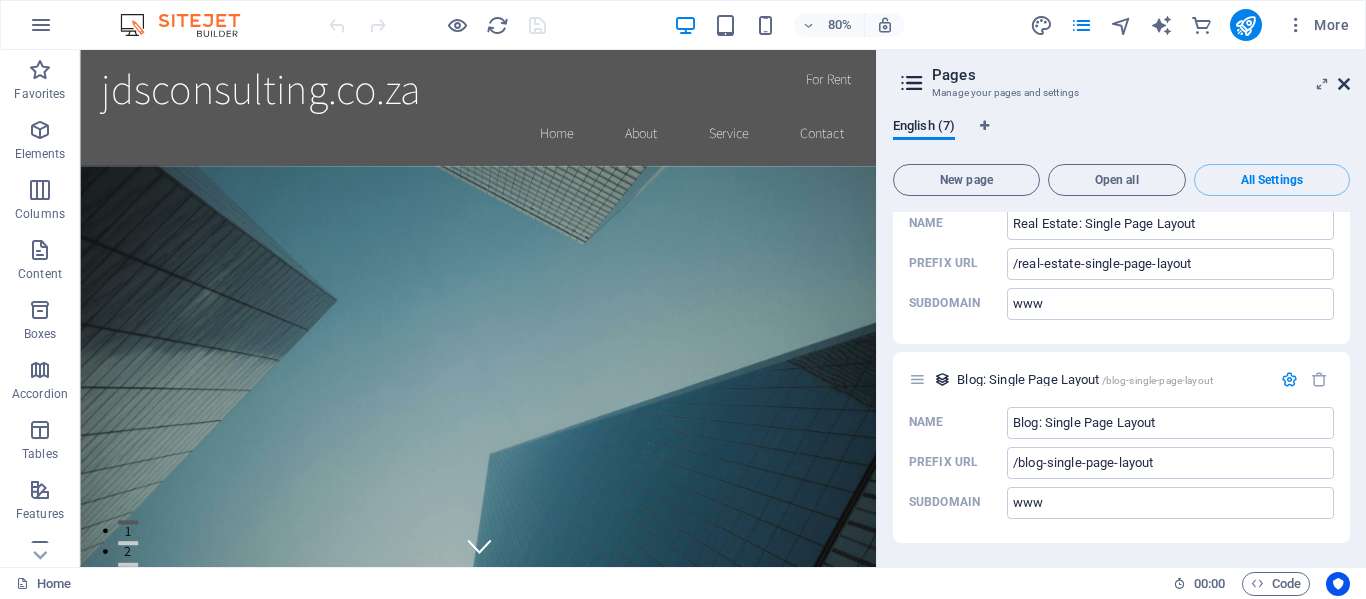 drag, startPoint x: 1349, startPoint y: 89, endPoint x: 1262, endPoint y: 36, distance: 101.87247 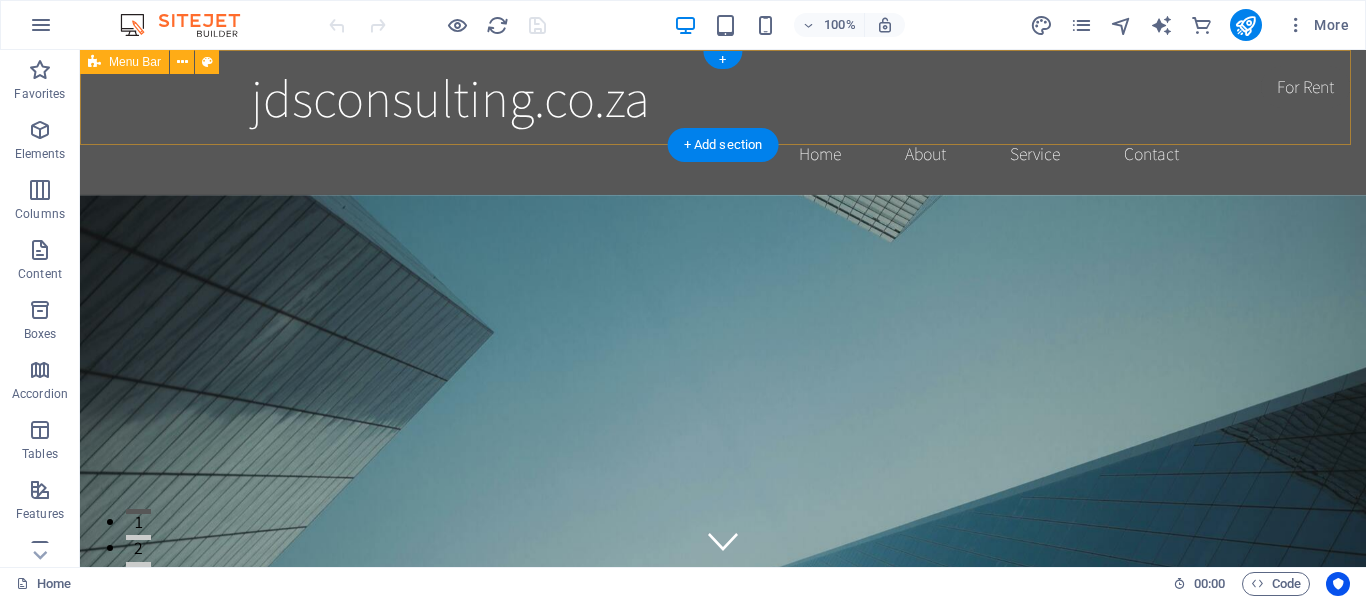 click on "jdsconsulting.co.za Home About Service Contact" at bounding box center (723, 122) 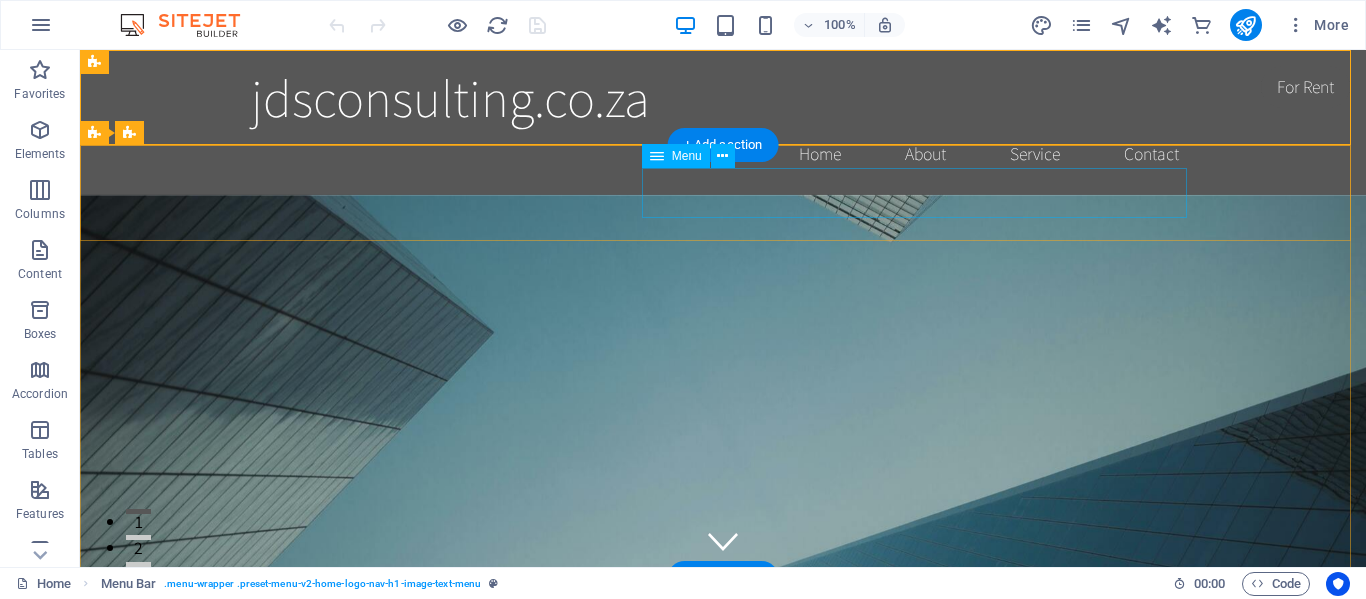 click on "Home About Services Book Online Contact" at bounding box center (723, 844) 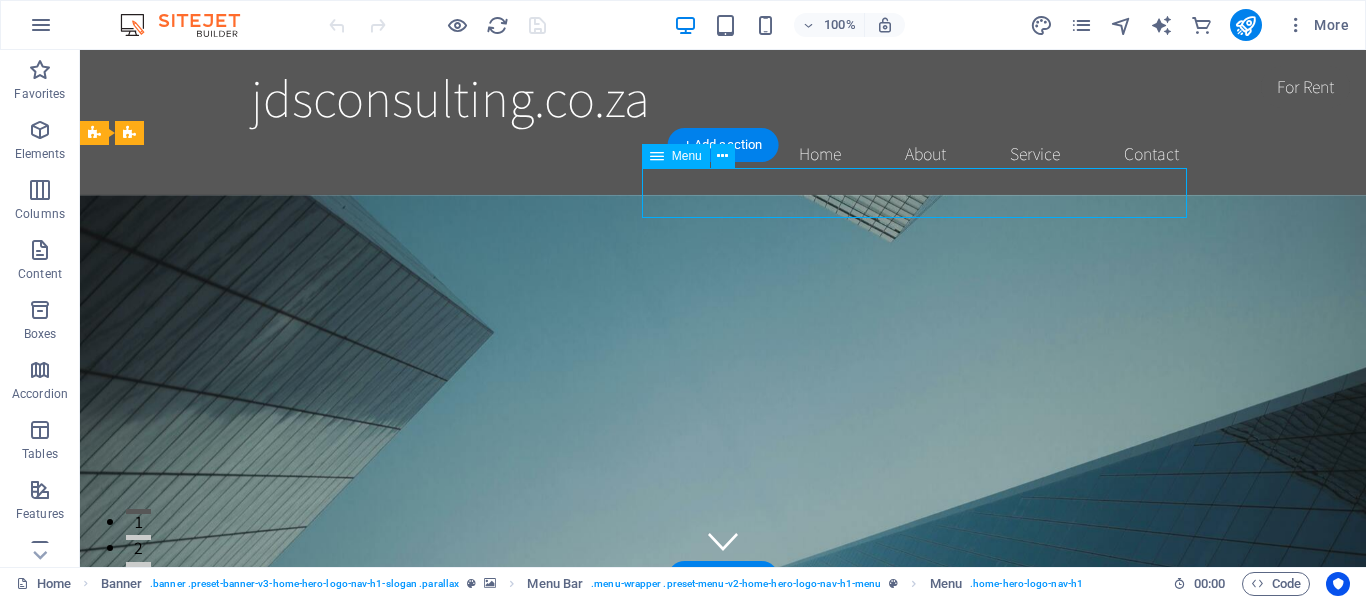 click on "Home About Services Book Online Contact" at bounding box center [723, 844] 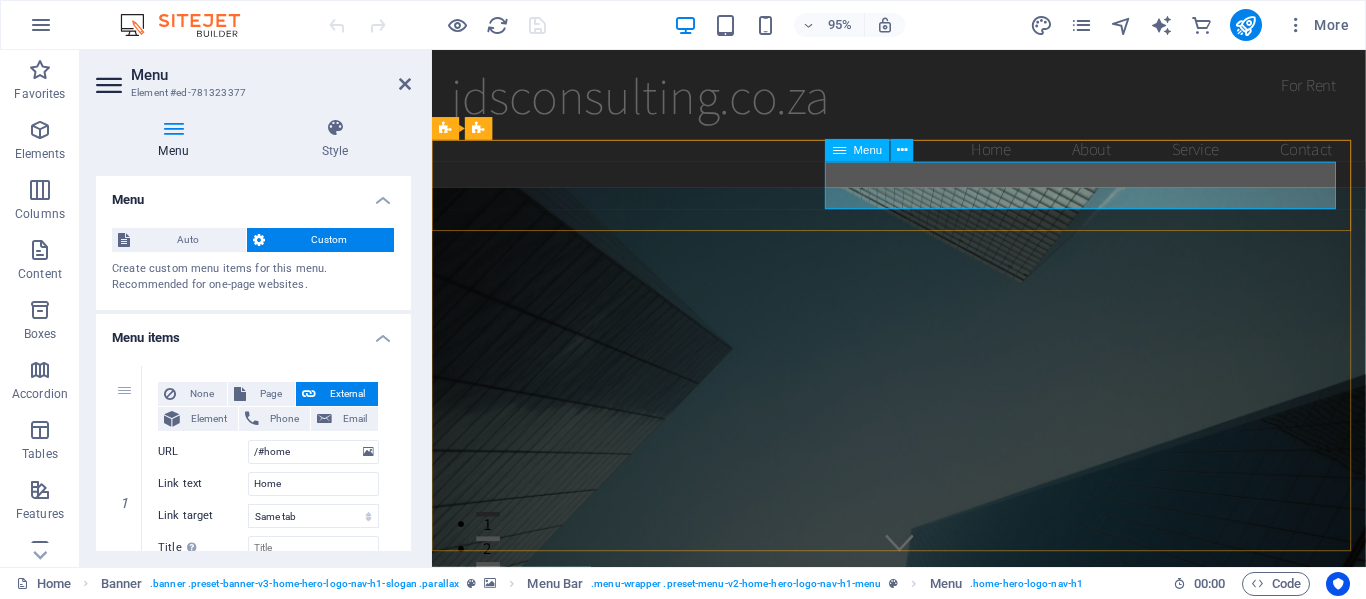 click on "Home About Services Book Online Contact" at bounding box center (924, 844) 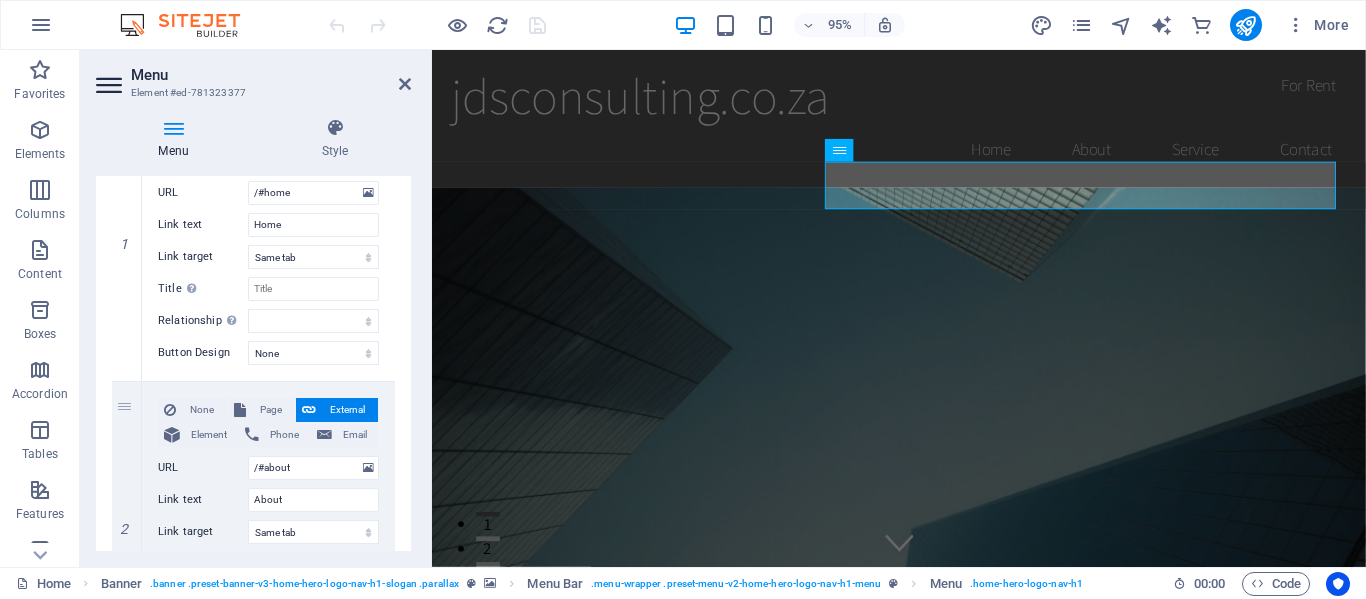 scroll, scrollTop: 264, scrollLeft: 0, axis: vertical 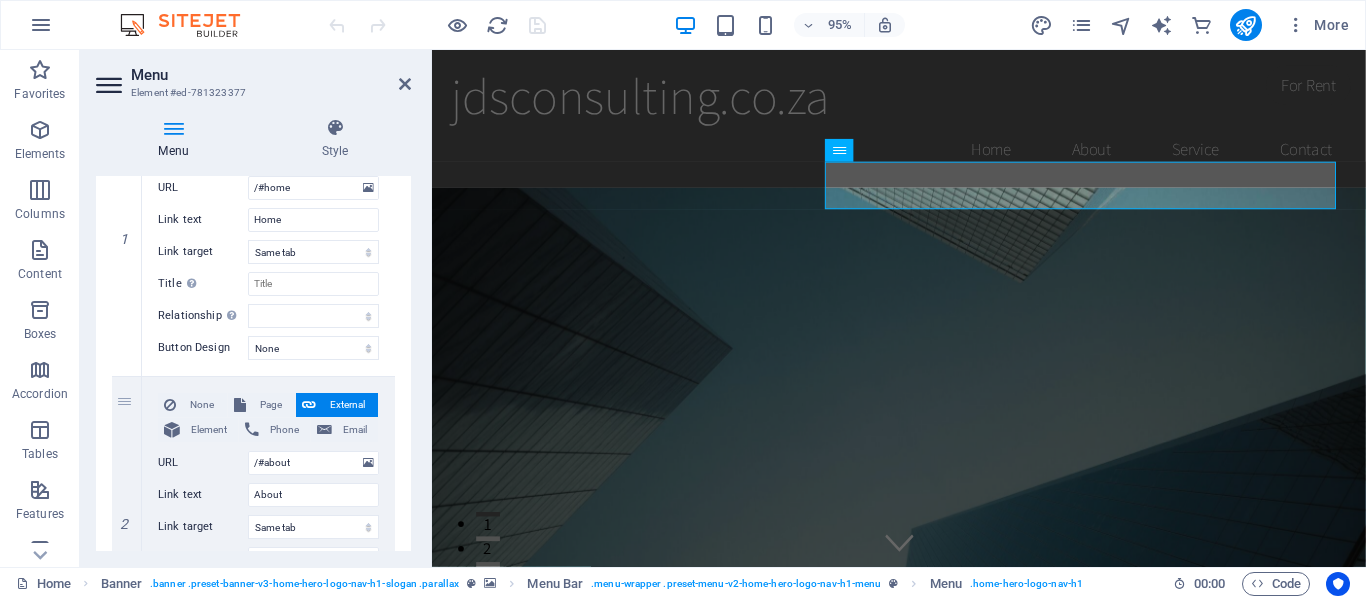 drag, startPoint x: 419, startPoint y: 287, endPoint x: 412, endPoint y: 204, distance: 83.294655 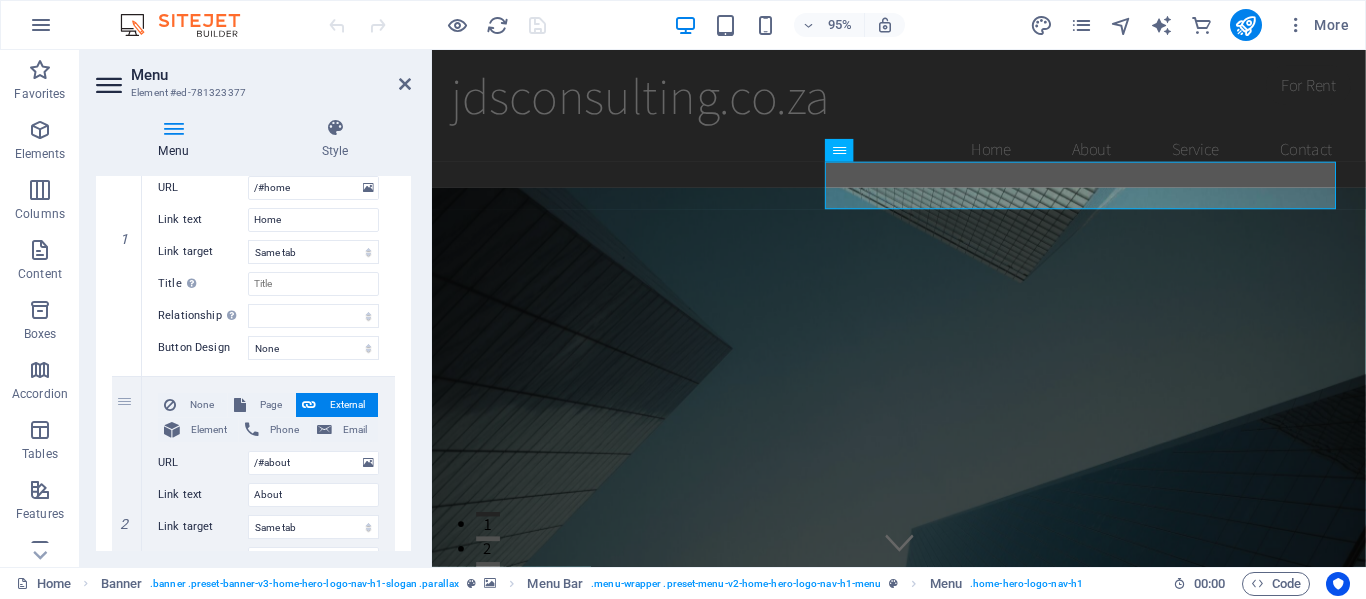 click on "Menu Style Menu Auto Custom Create custom menu items for this menu. Recommended for one-page websites. Manage pages Menu items 1 None Page External Element Phone Email Page Home Subpage Legal Notice Privacy Element
URL /#home Phone Email Link text Home Link target New tab Same tab Overlay Title Additional link description, should not be the same as the link text. The title is most often shown as a tooltip text when the mouse moves over the element. Leave empty if uncertain. Relationship Sets the  relationship of this link to the link target . For example, the value "nofollow" instructs search engines not to follow the link. Can be left empty. alternate author bookmark external help license next nofollow noreferrer noopener prev search tag Button Design None Default Primary Secondary 2 None Page External Element Phone Email Page Home Subpage Legal Notice Privacy Element
URL /#about Phone Email Link text About Link target New tab Same tab Overlay Title Sets the  3" at bounding box center [253, 334] 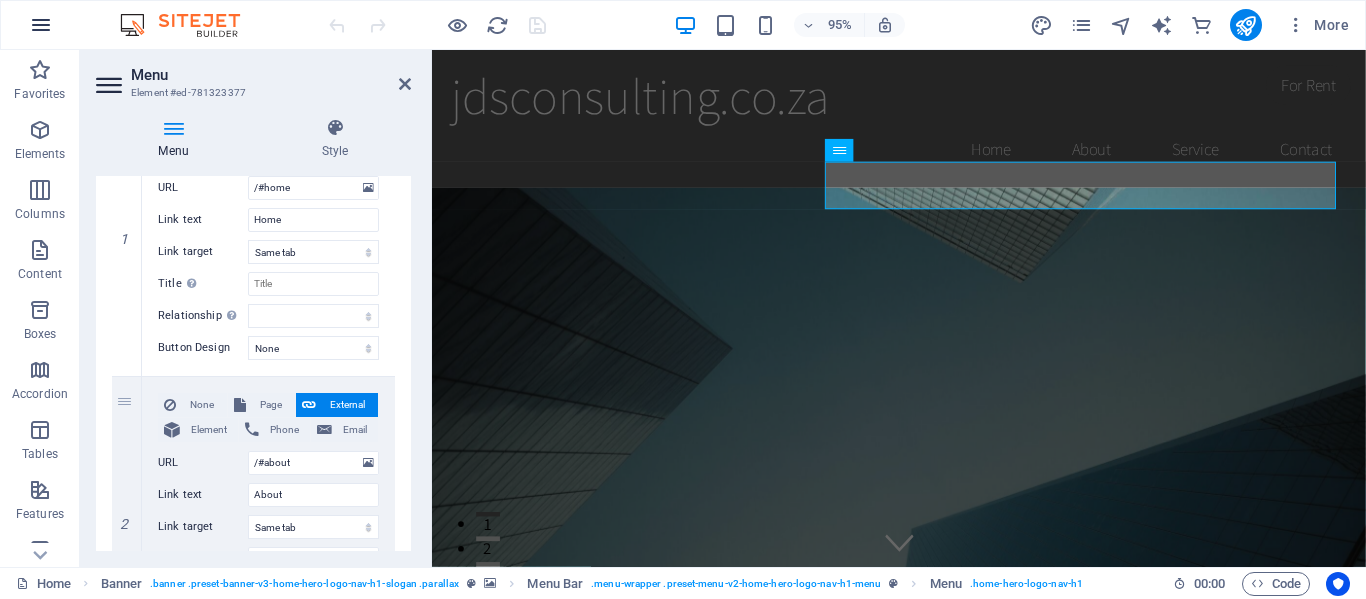 click at bounding box center [41, 25] 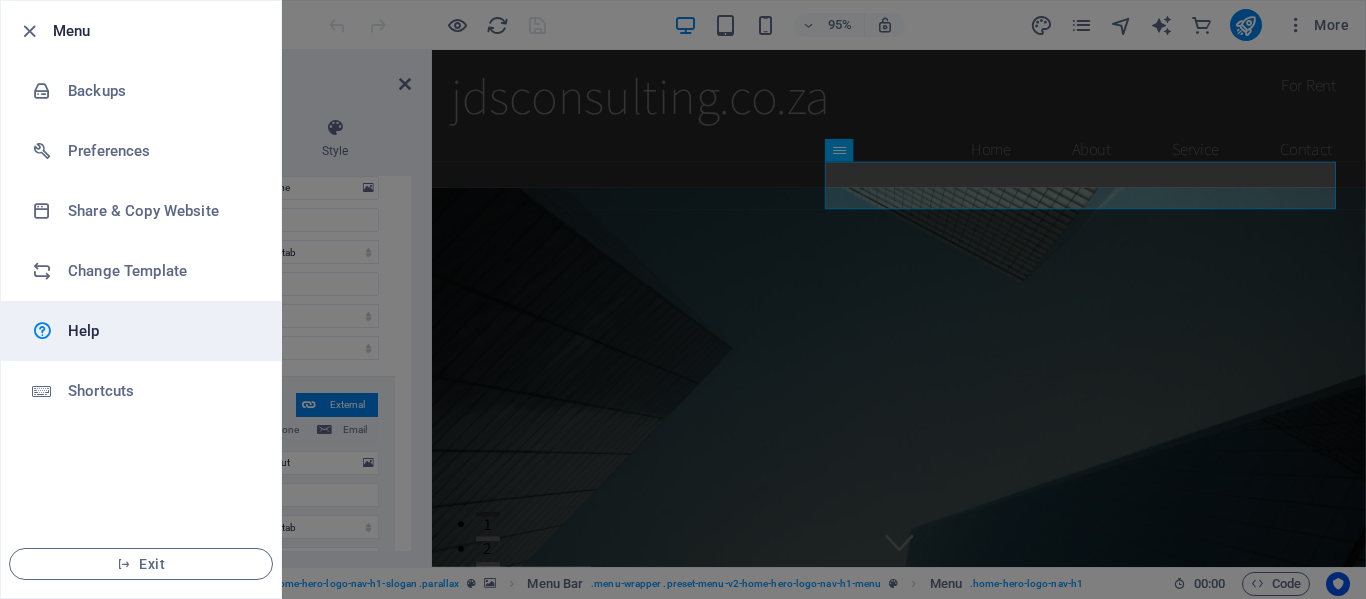 click on "Help" at bounding box center [141, 331] 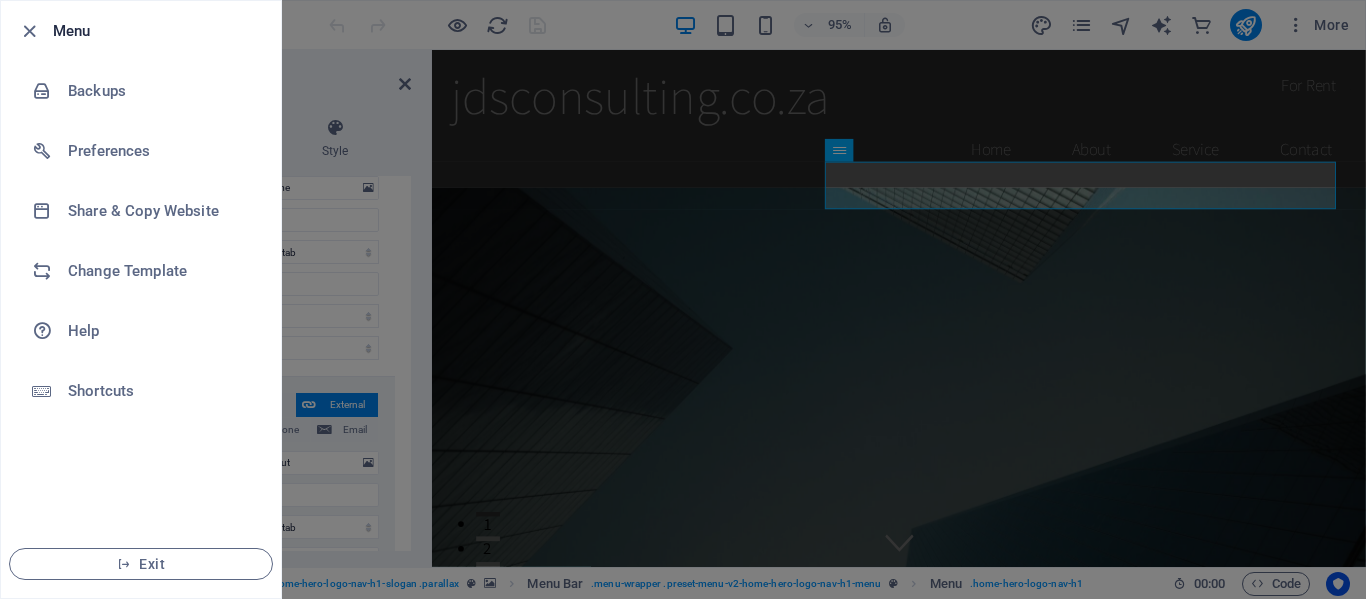click at bounding box center [683, 299] 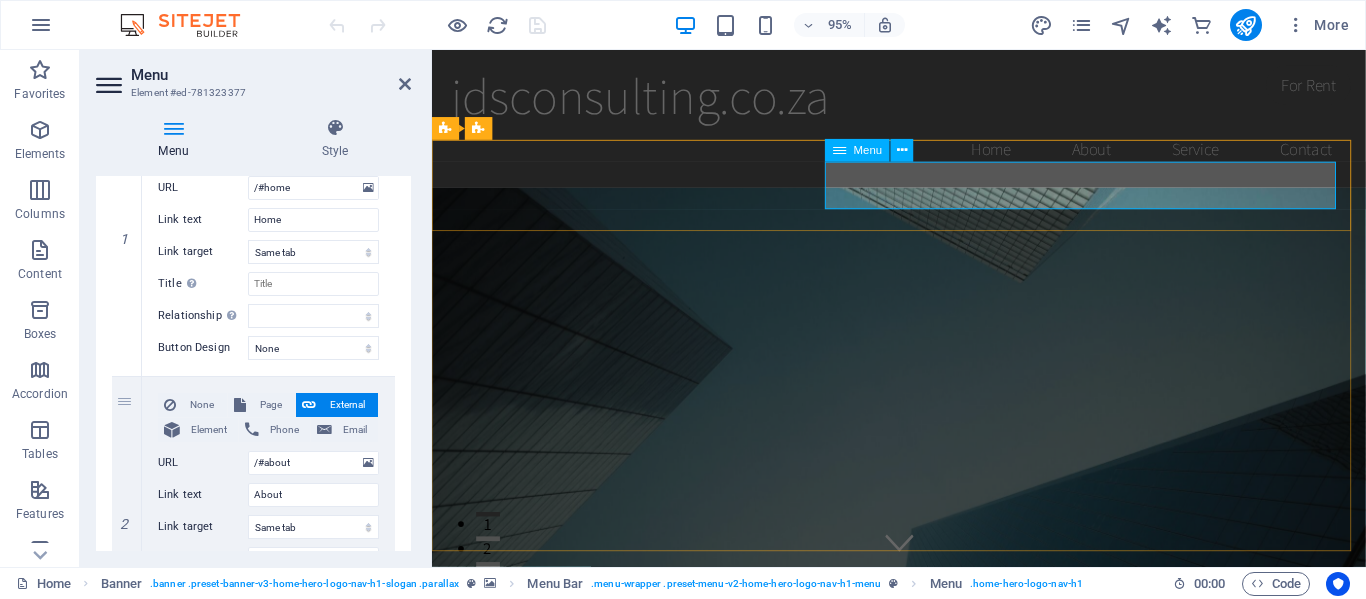 click on "Menu" at bounding box center (868, 150) 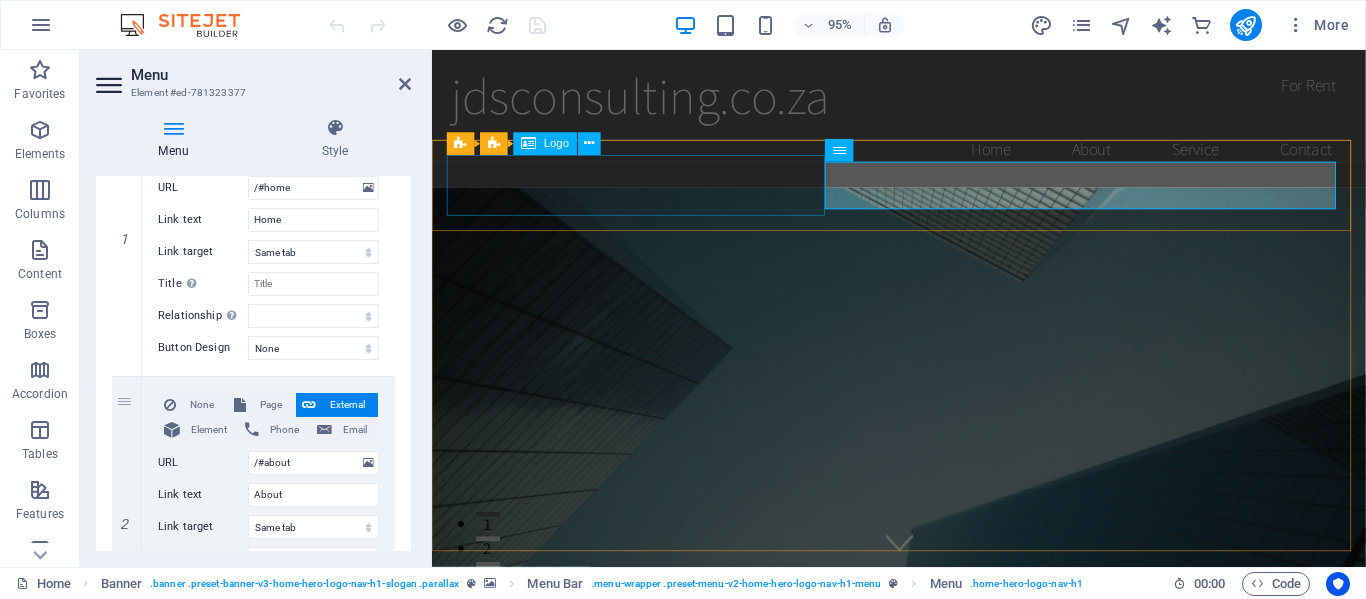 click on "jdsconsulting.co.za" at bounding box center (924, 787) 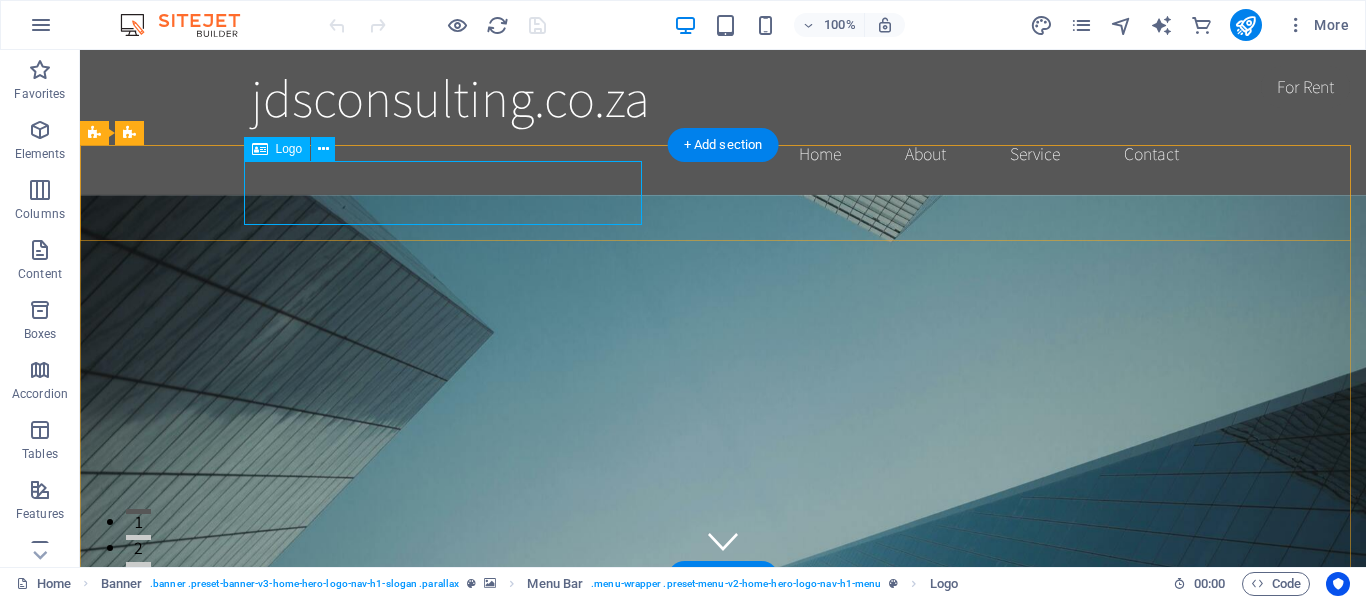 click on "jdsconsulting.co.za" at bounding box center [723, 787] 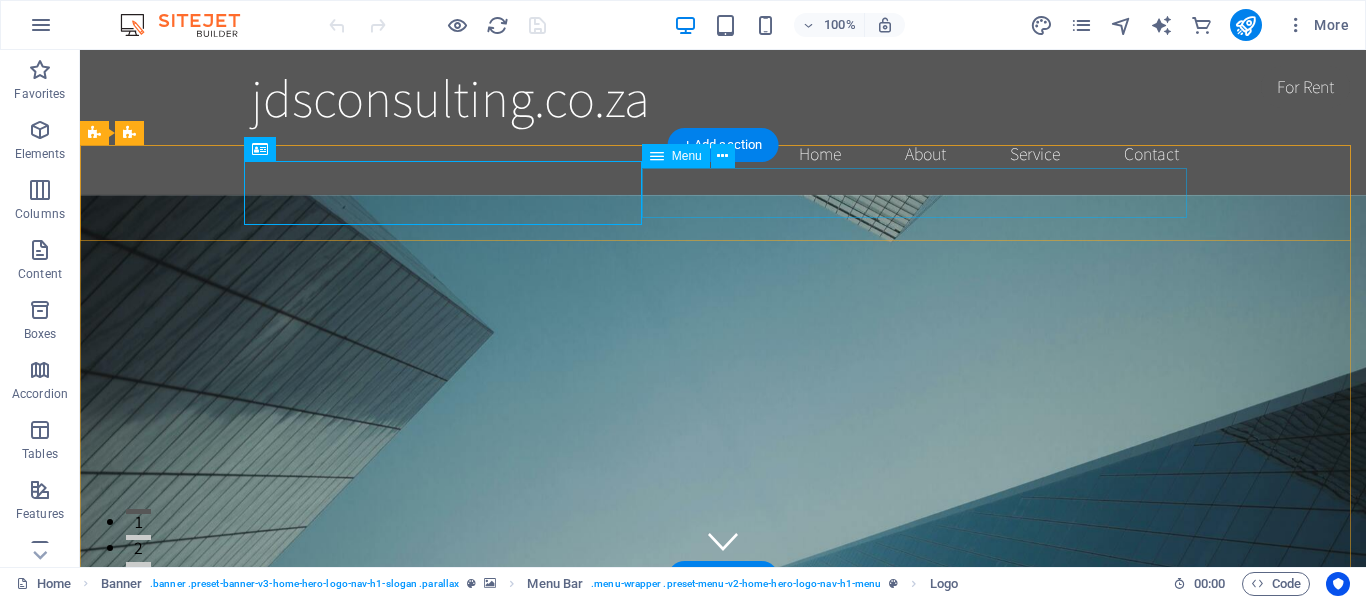 click on "Home About Services Book Online Contact" at bounding box center [723, 844] 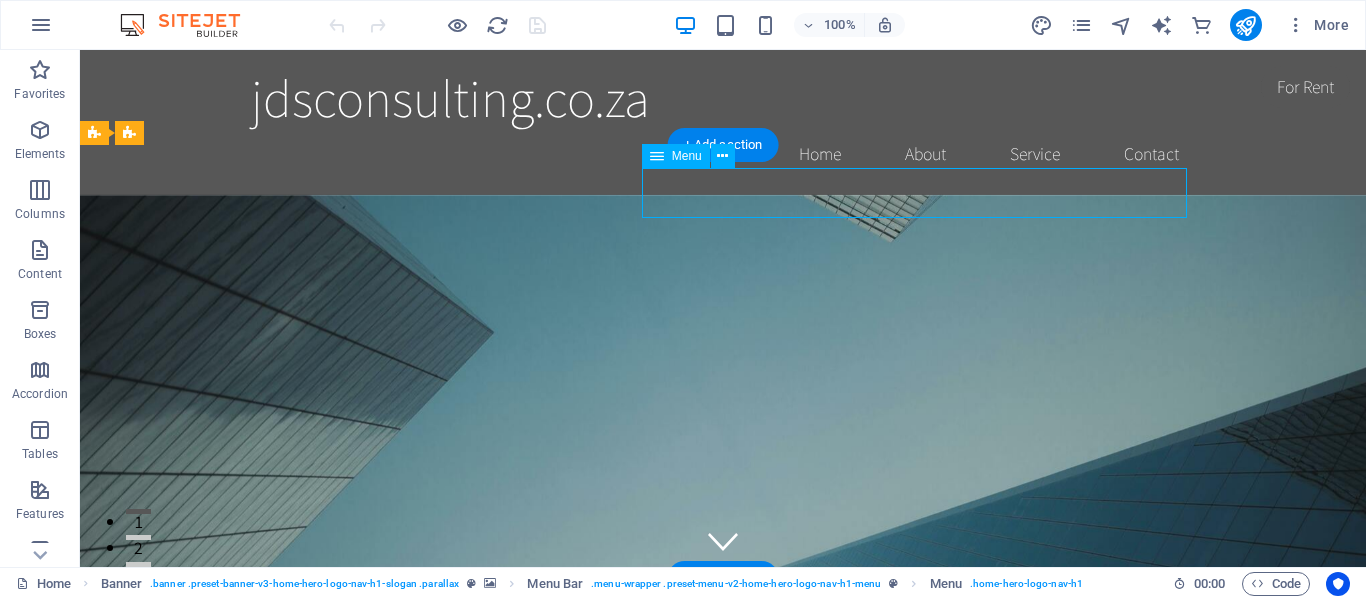 click on "Home About Services Book Online Contact" at bounding box center (723, 844) 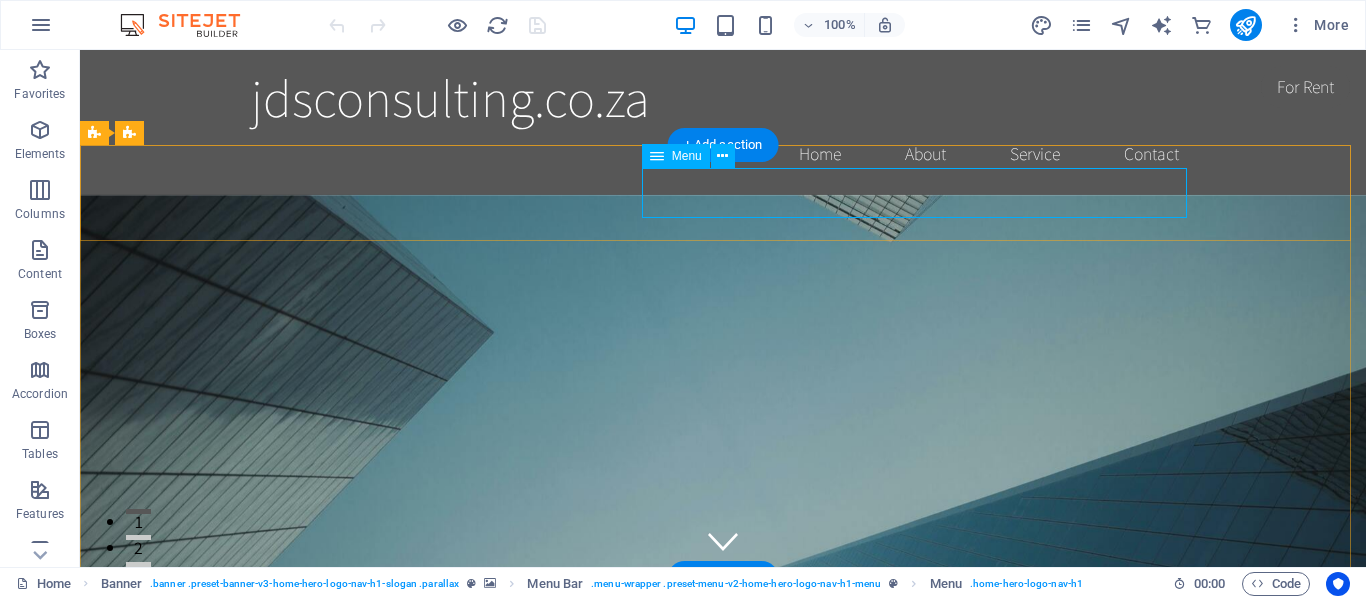 click on "Home About Services Book Online Contact" at bounding box center [723, 844] 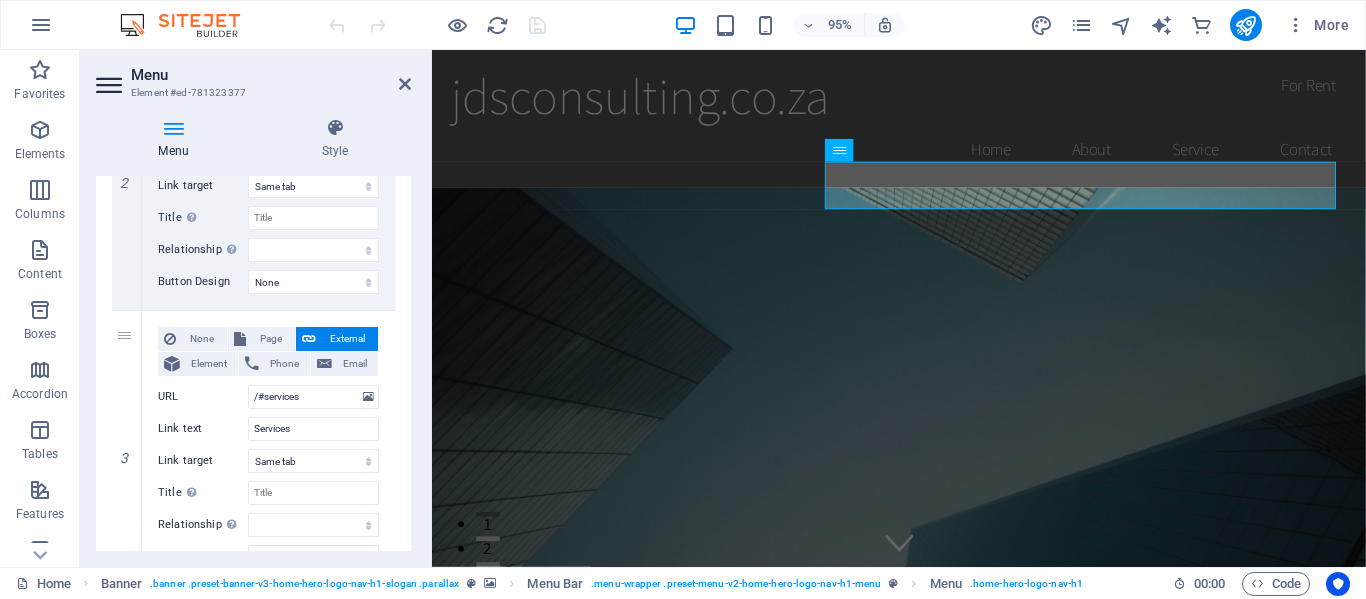 scroll, scrollTop: 558, scrollLeft: 0, axis: vertical 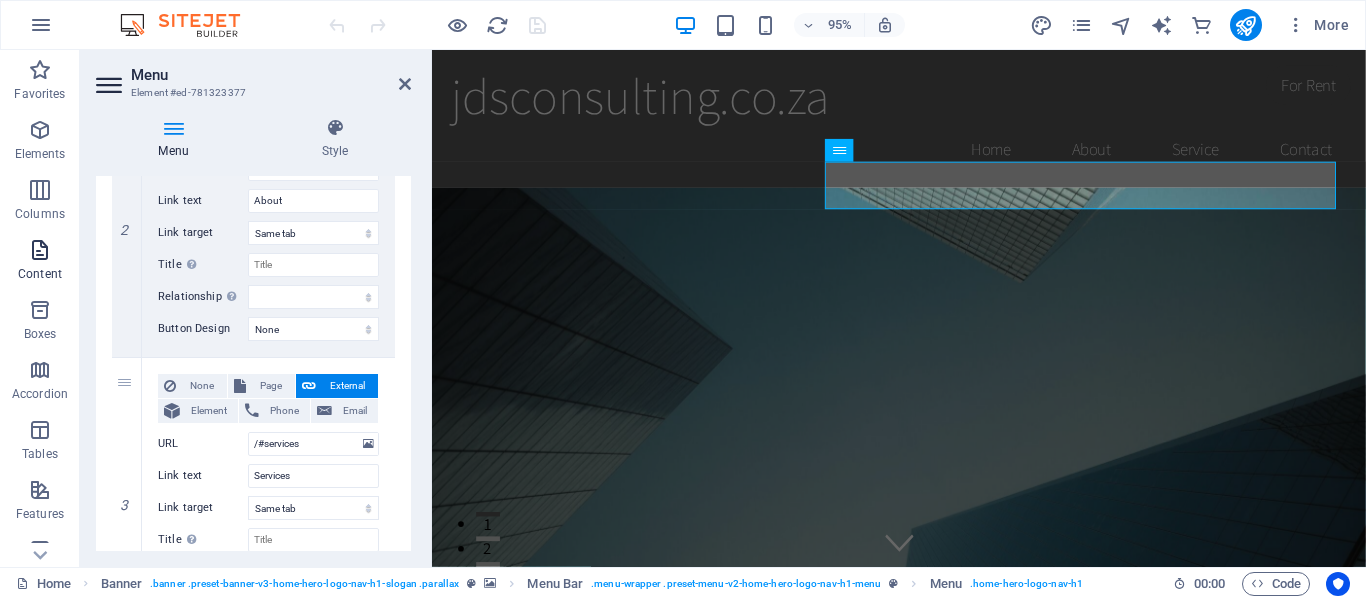 click on "Content" at bounding box center (40, 274) 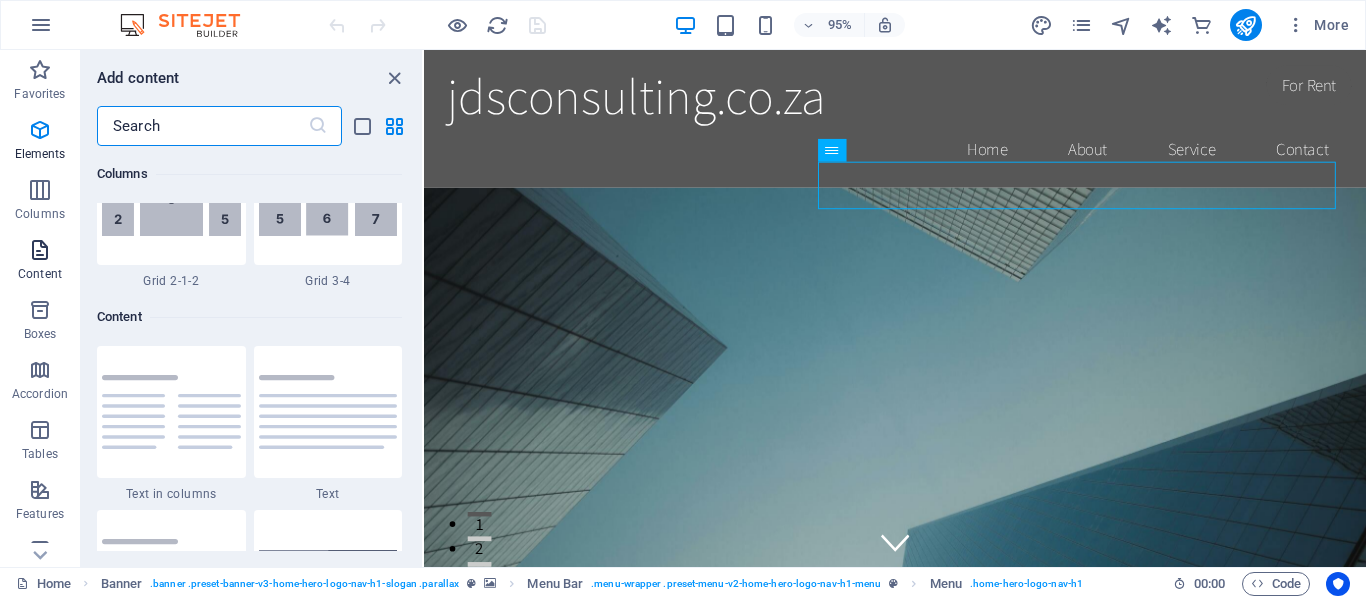 scroll, scrollTop: 3499, scrollLeft: 0, axis: vertical 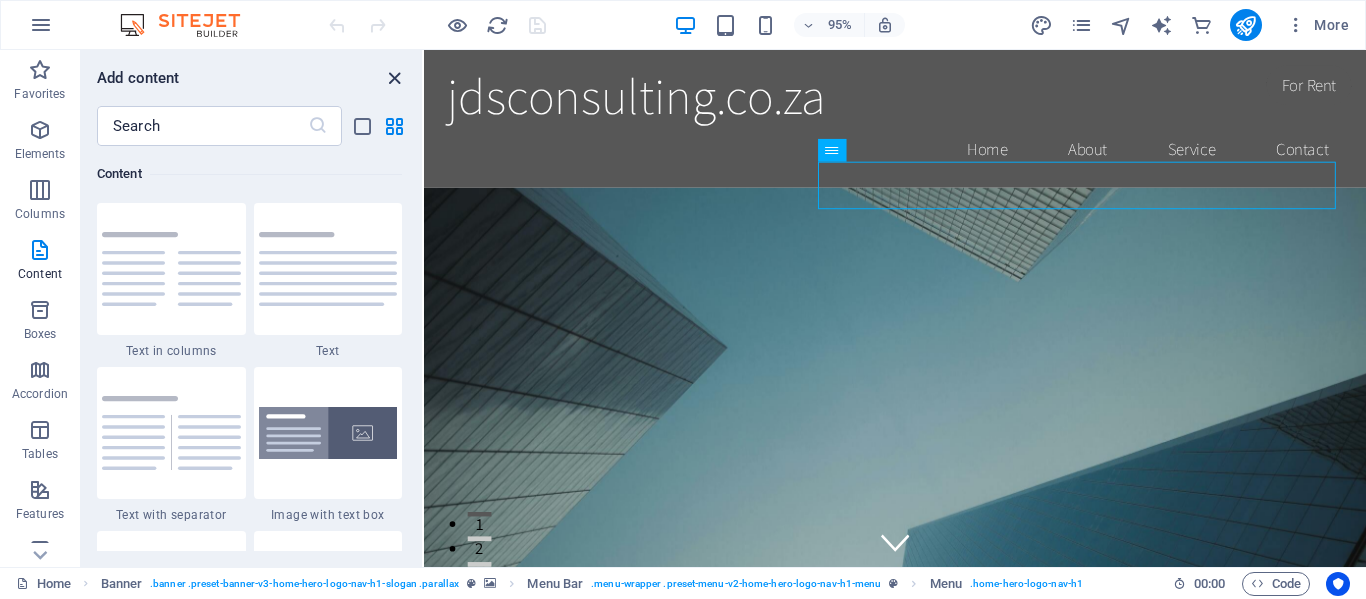 click at bounding box center [394, 78] 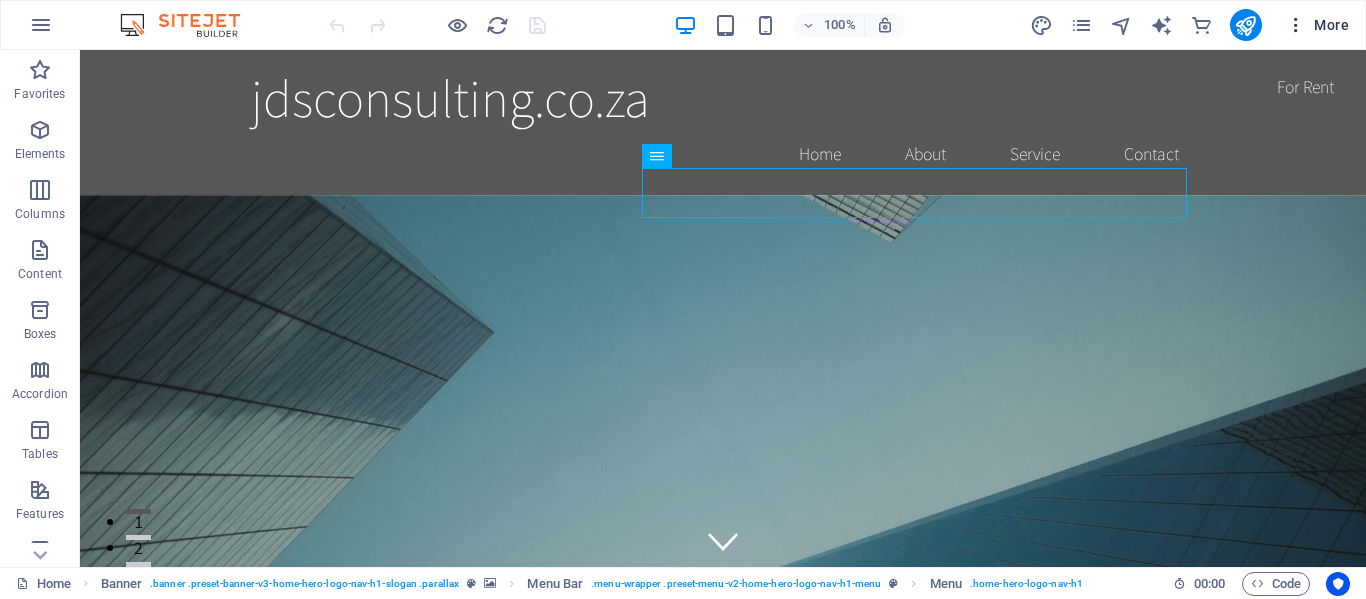 click on "More" at bounding box center (1317, 25) 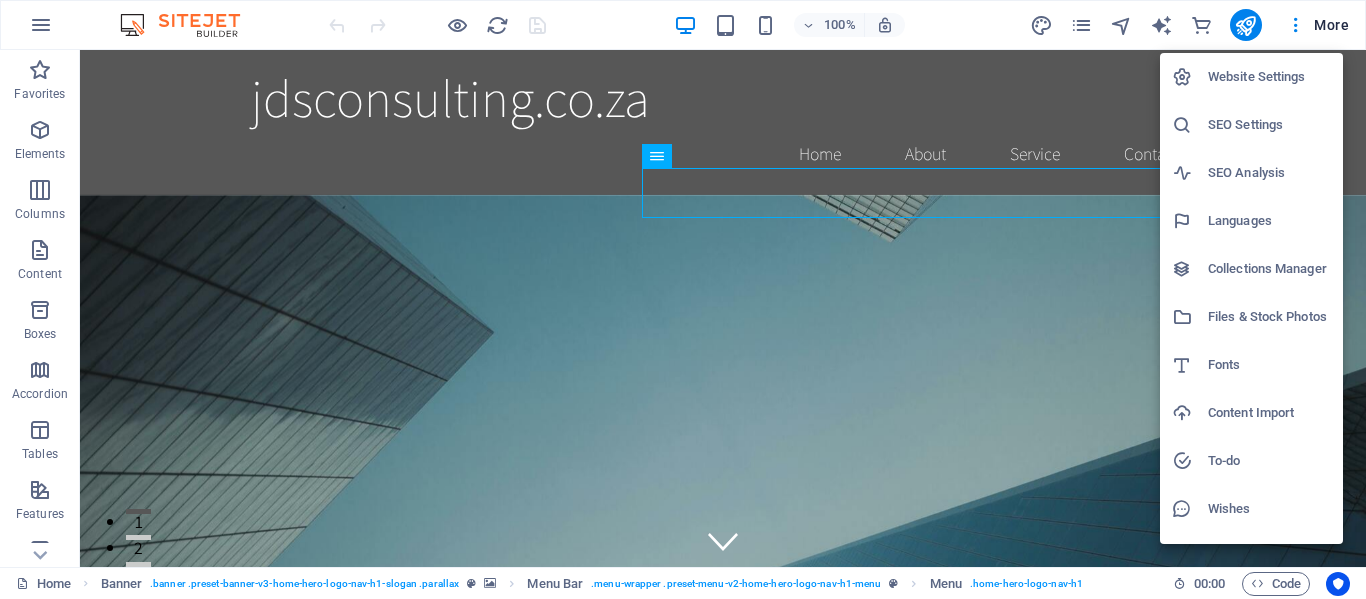click at bounding box center [683, 299] 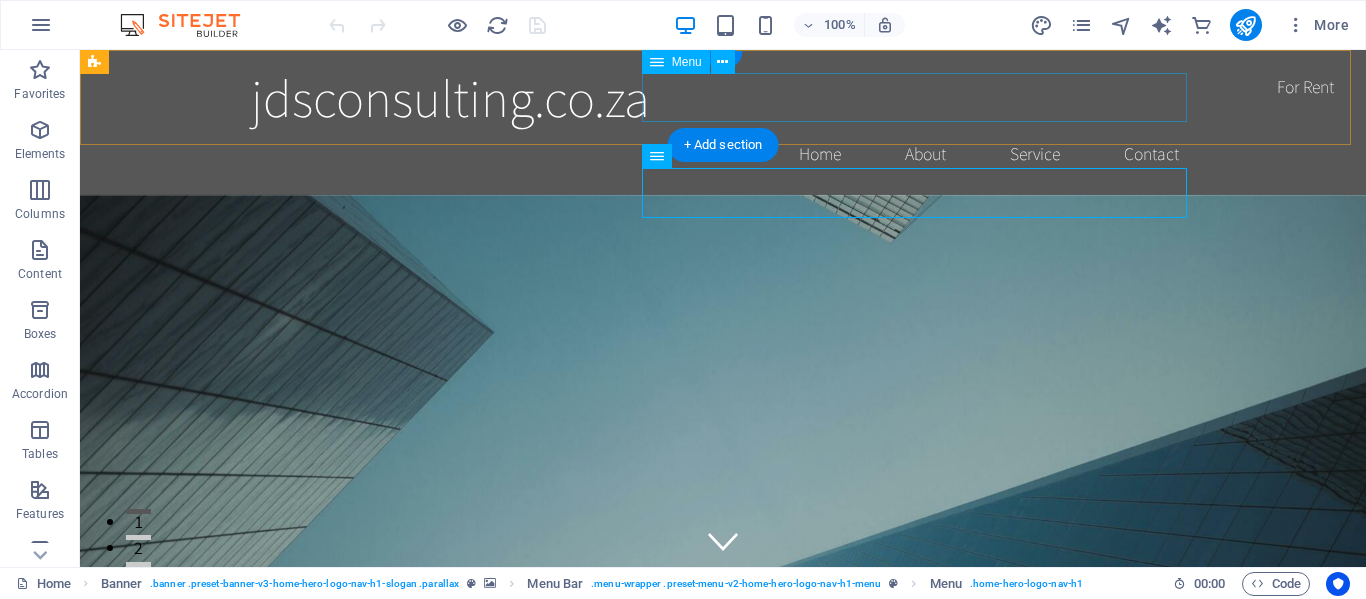 click on "Home About Service Contact" at bounding box center [723, 154] 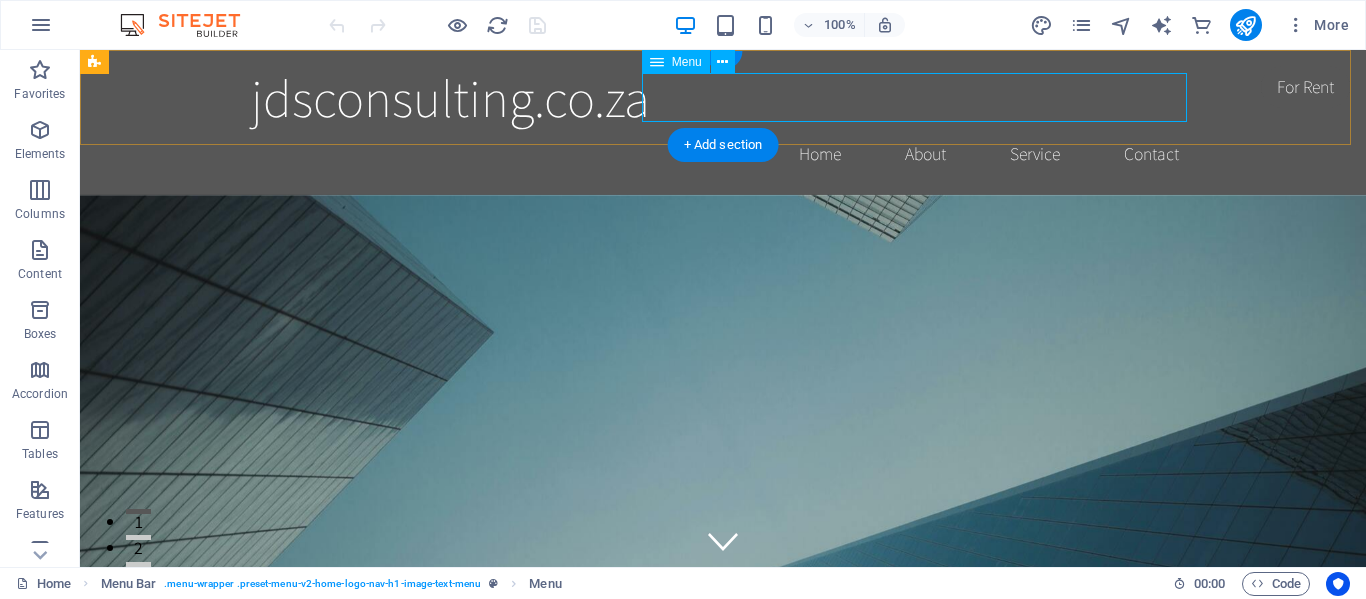 click on "Home About Service Contact" at bounding box center (723, 154) 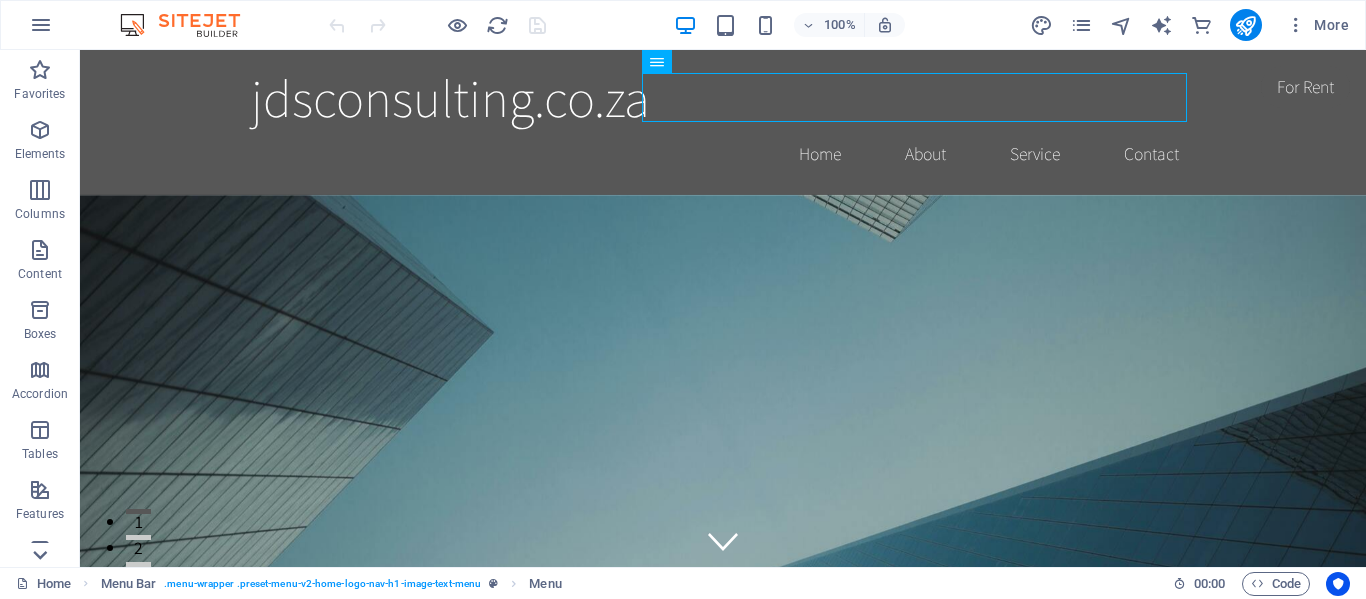 click 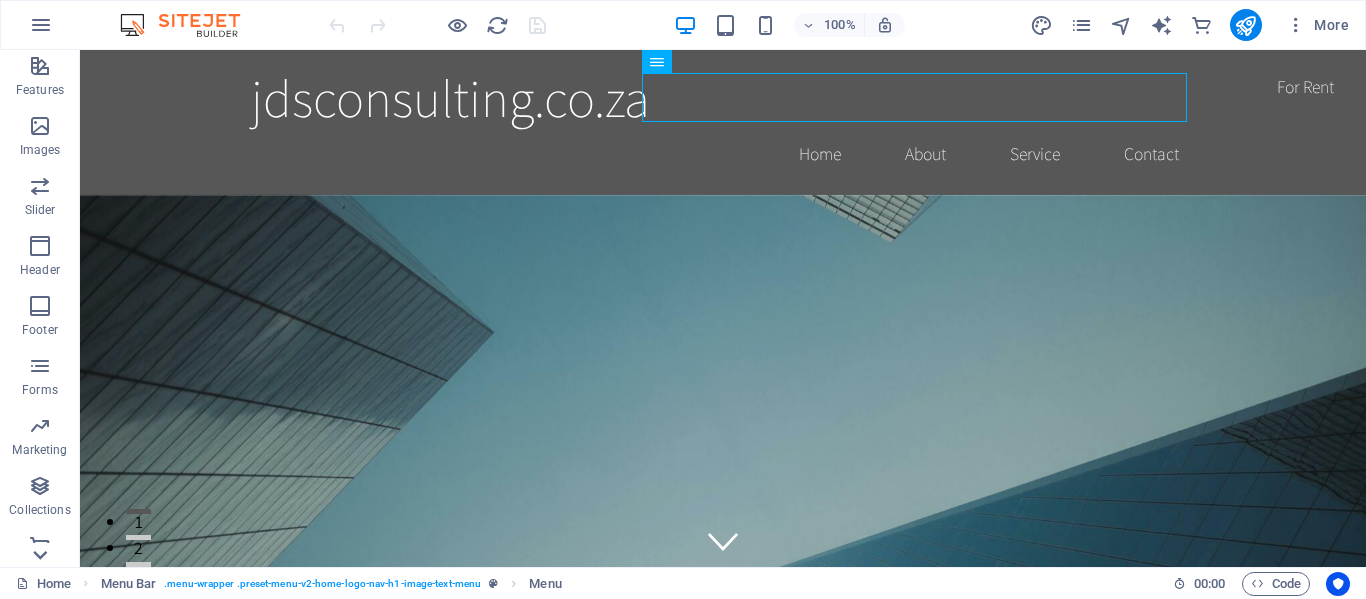 scroll, scrollTop: 443, scrollLeft: 0, axis: vertical 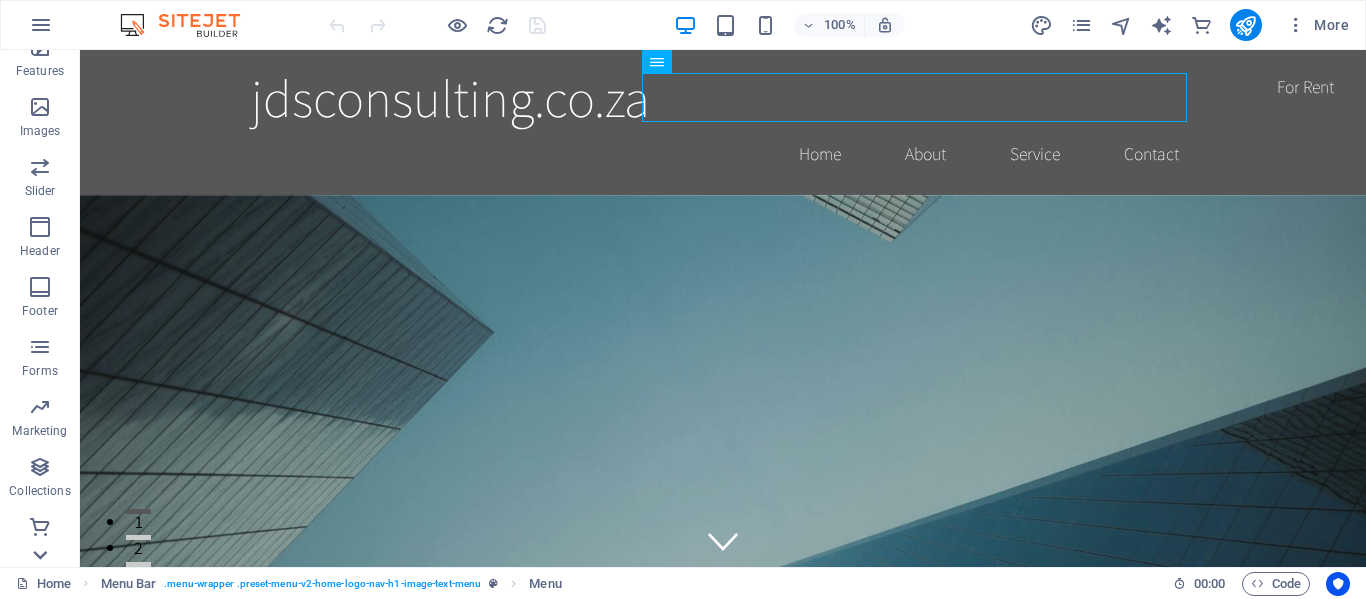click 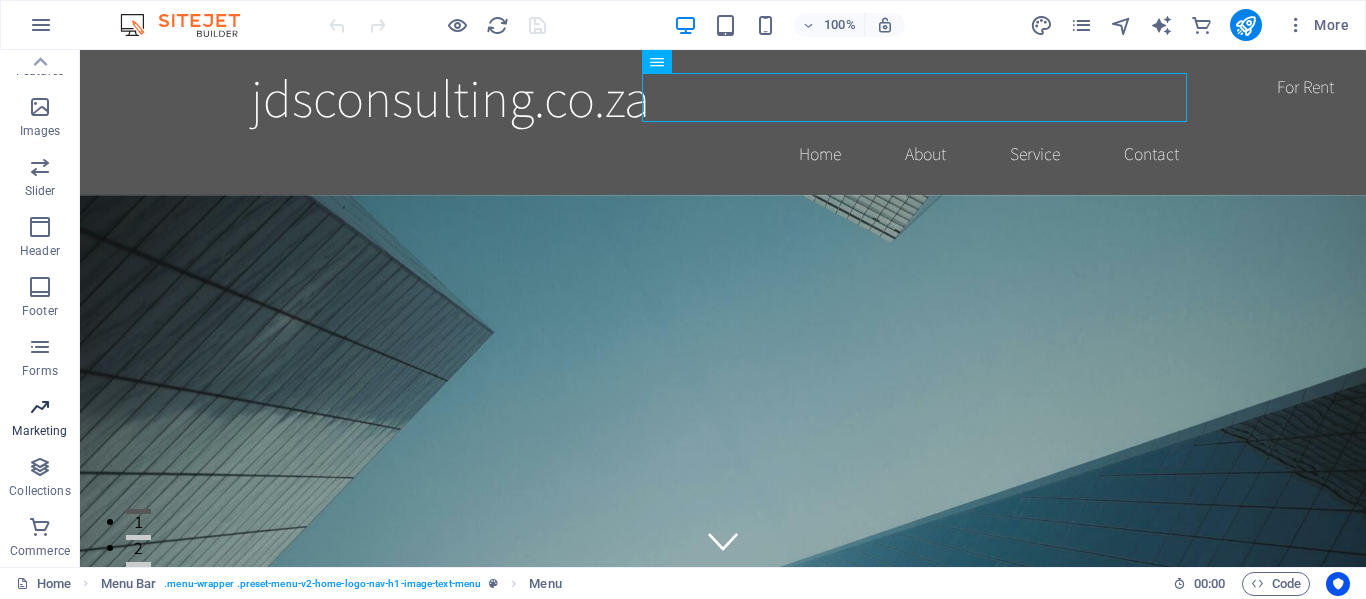 click on "Marketing" at bounding box center [40, 419] 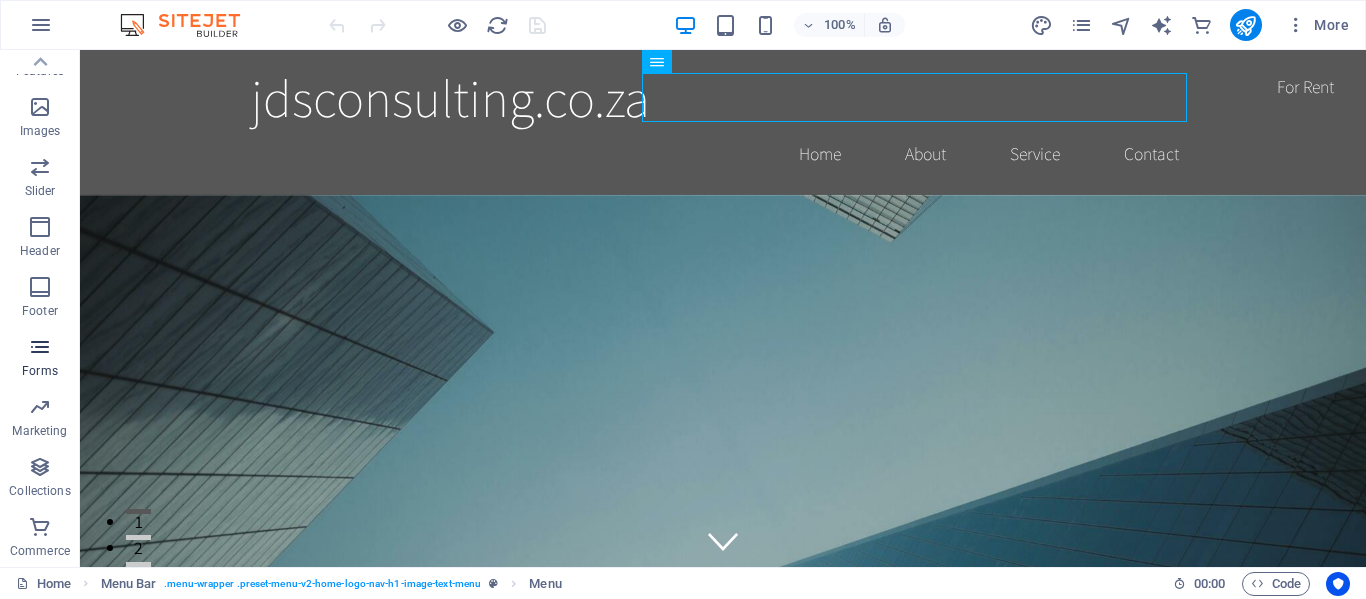 click on "Forms" at bounding box center [40, 357] 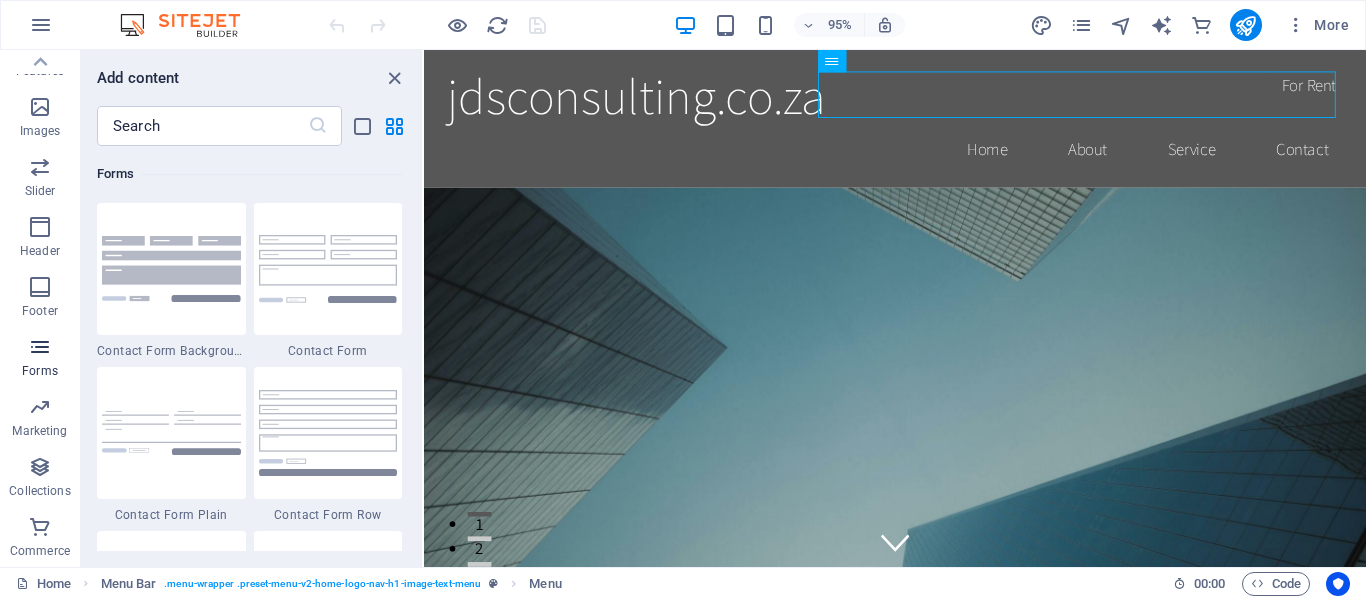 scroll, scrollTop: 14600, scrollLeft: 0, axis: vertical 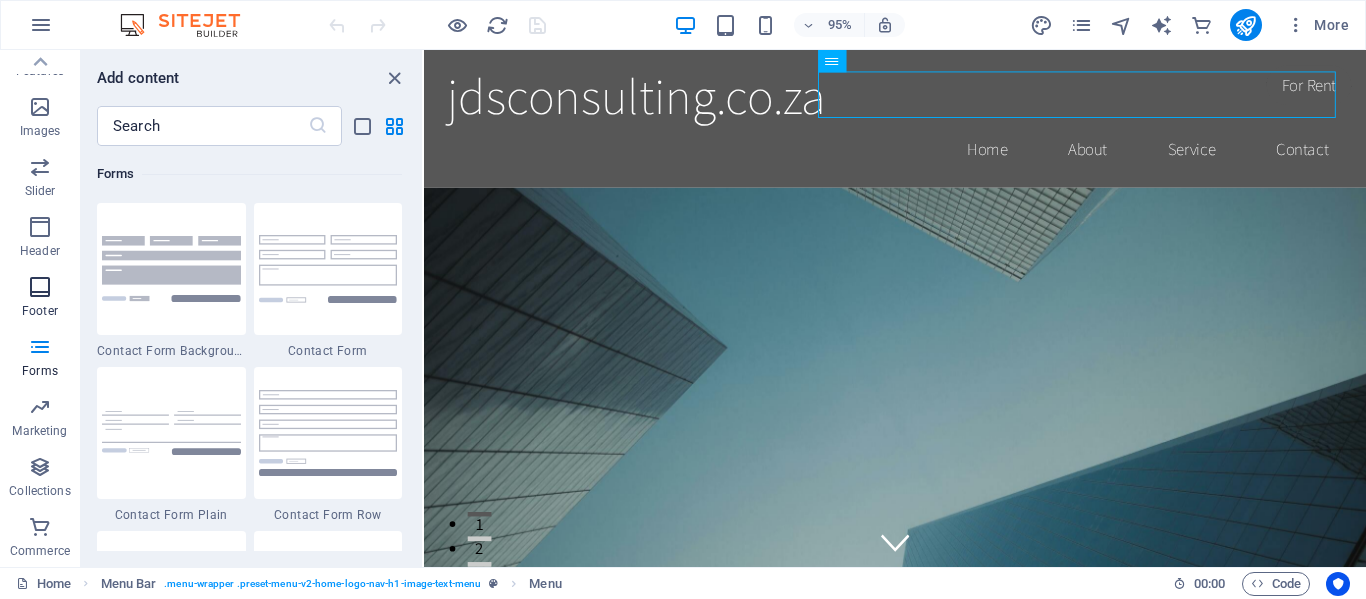 click on "Footer" at bounding box center [40, 297] 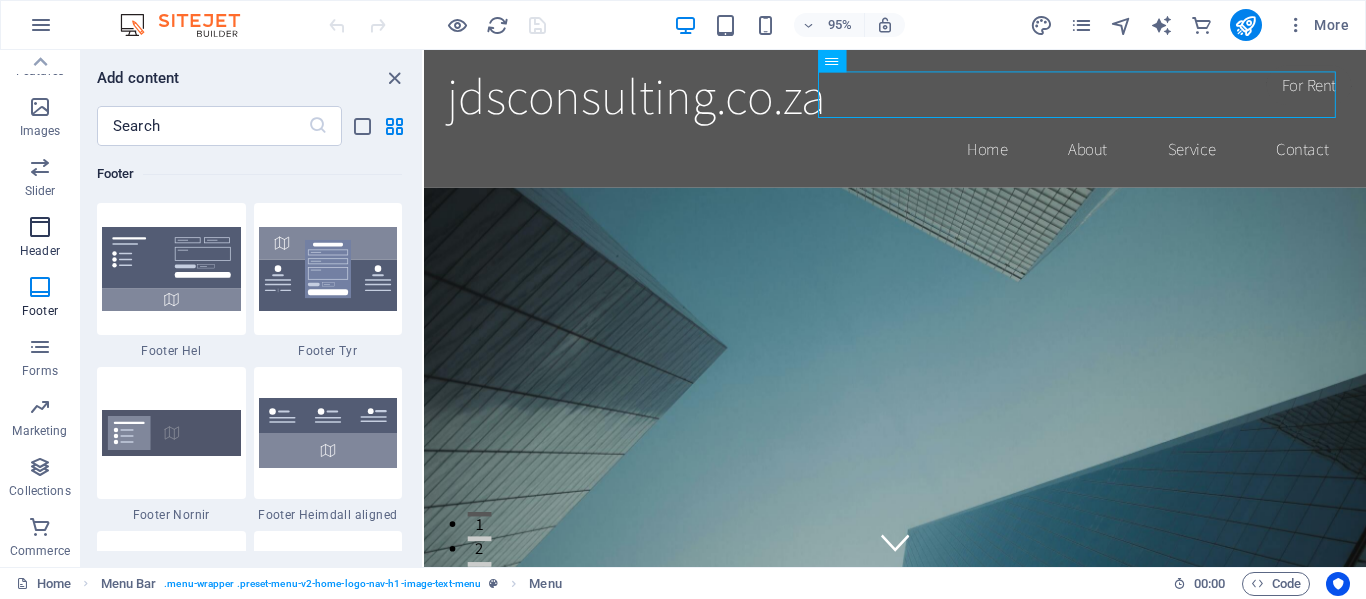 click at bounding box center [40, 227] 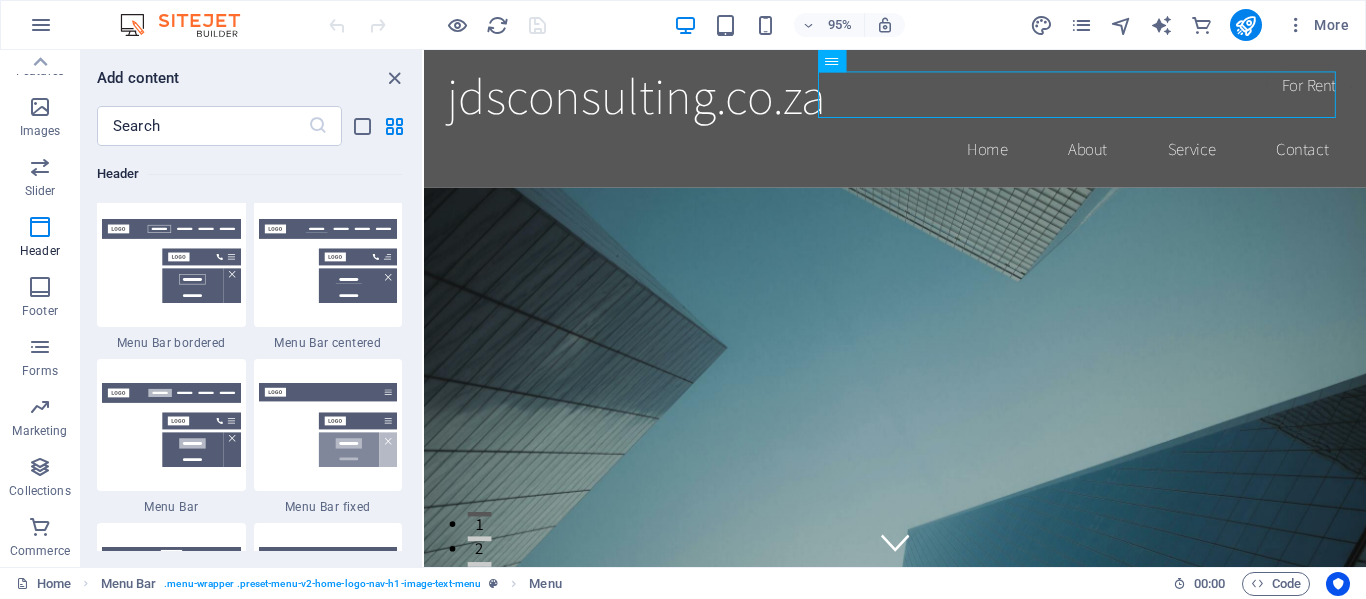scroll, scrollTop: 12042, scrollLeft: 0, axis: vertical 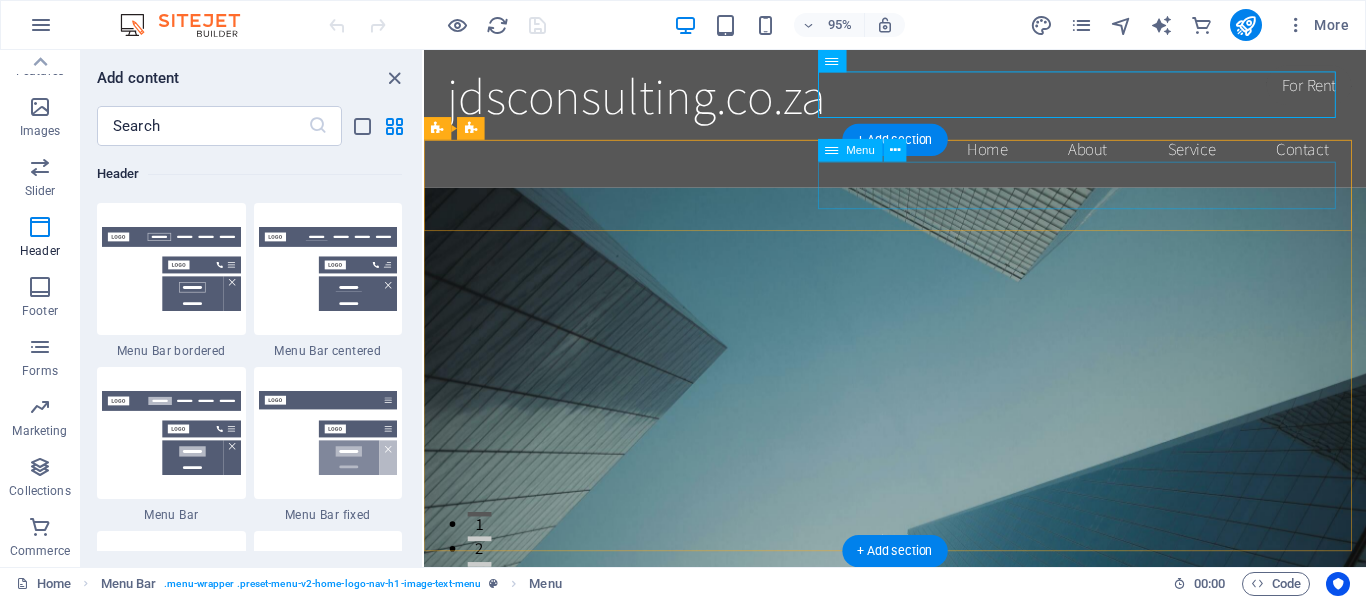 click on "Home About Services Book Online Contact" at bounding box center [920, 844] 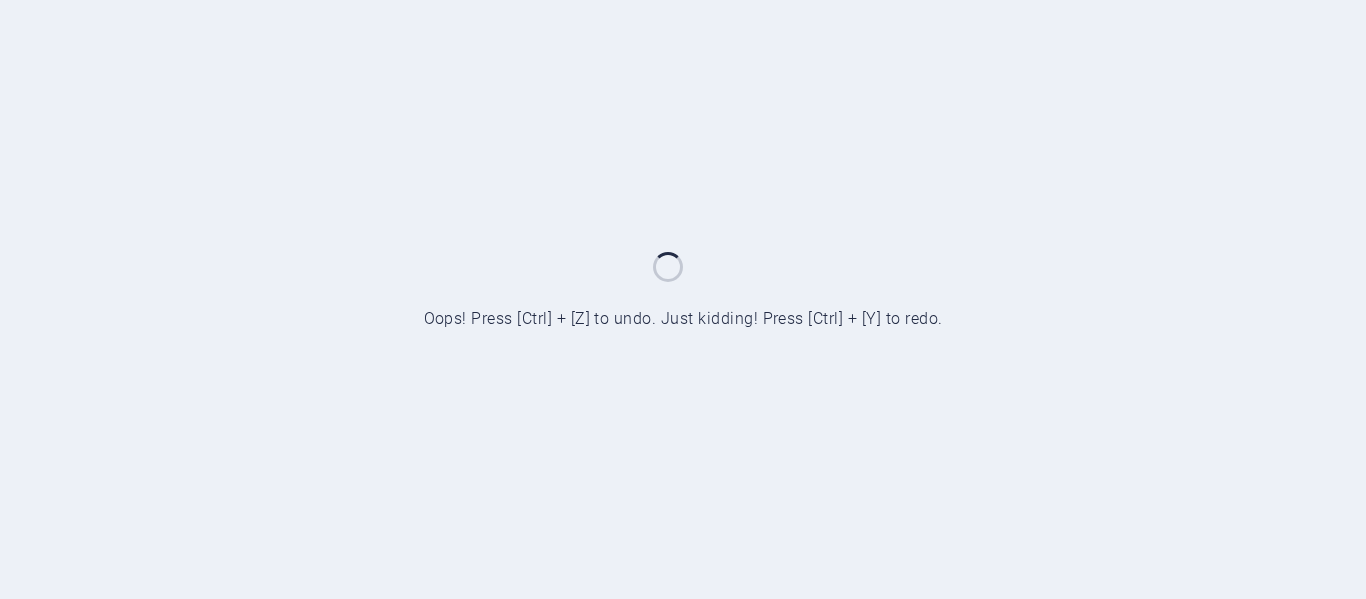 scroll, scrollTop: 0, scrollLeft: 0, axis: both 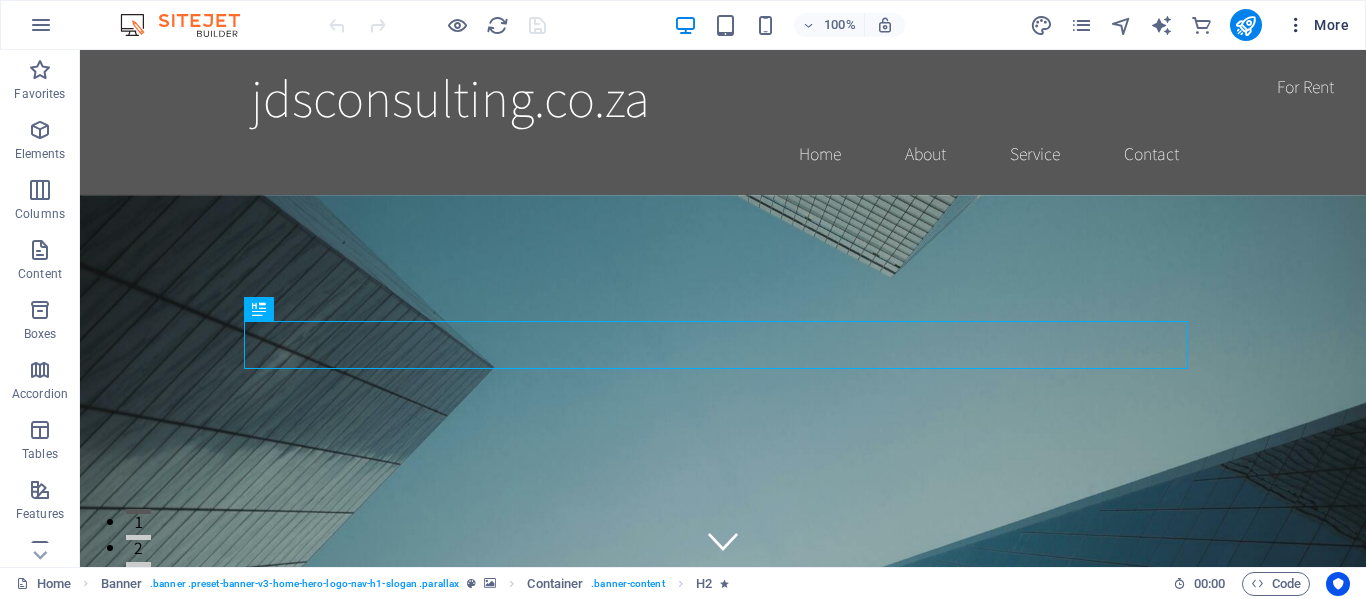 click on "More" at bounding box center [1317, 25] 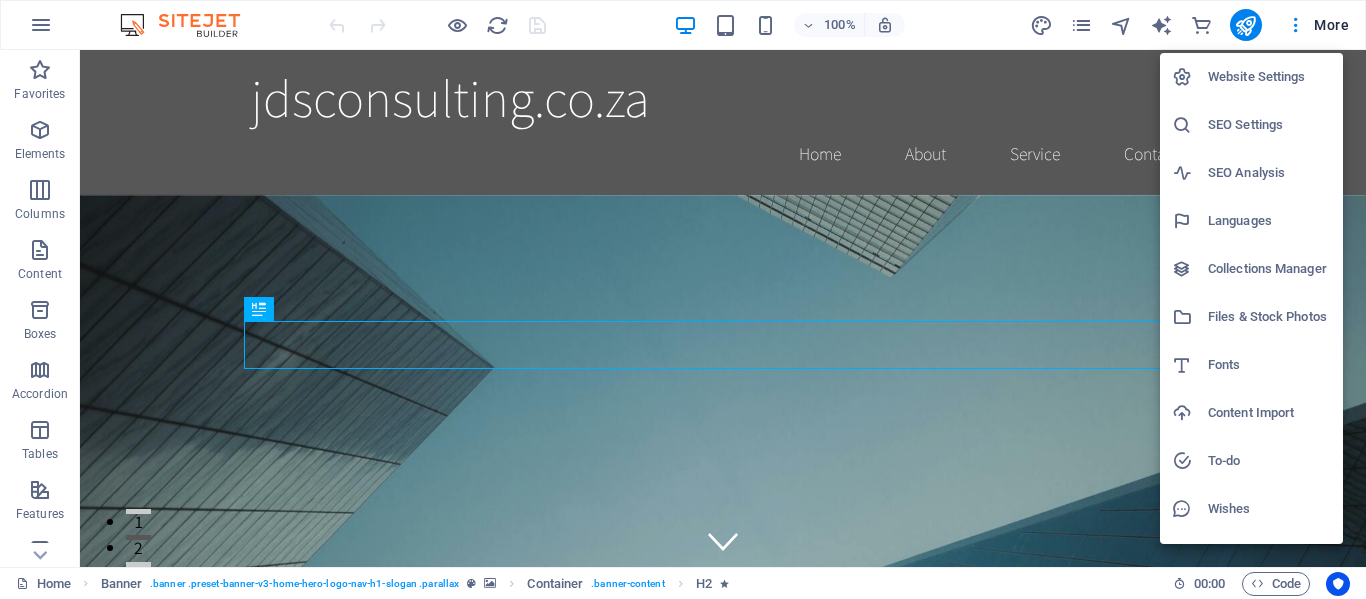 click at bounding box center (683, 299) 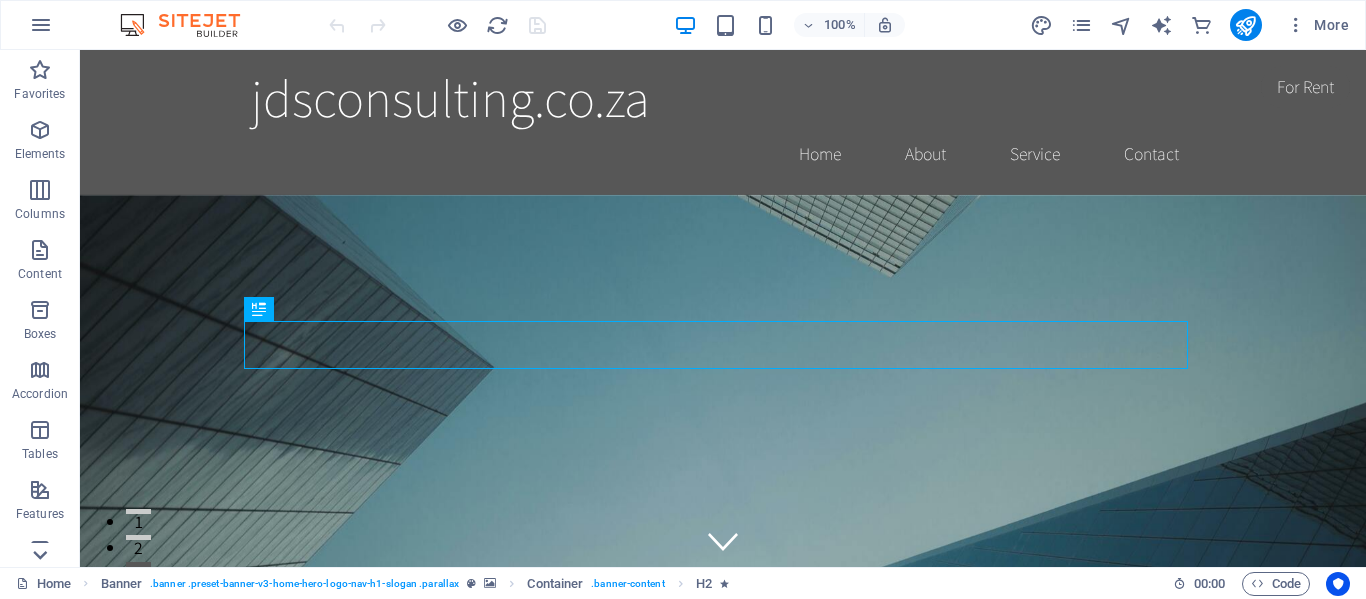 click 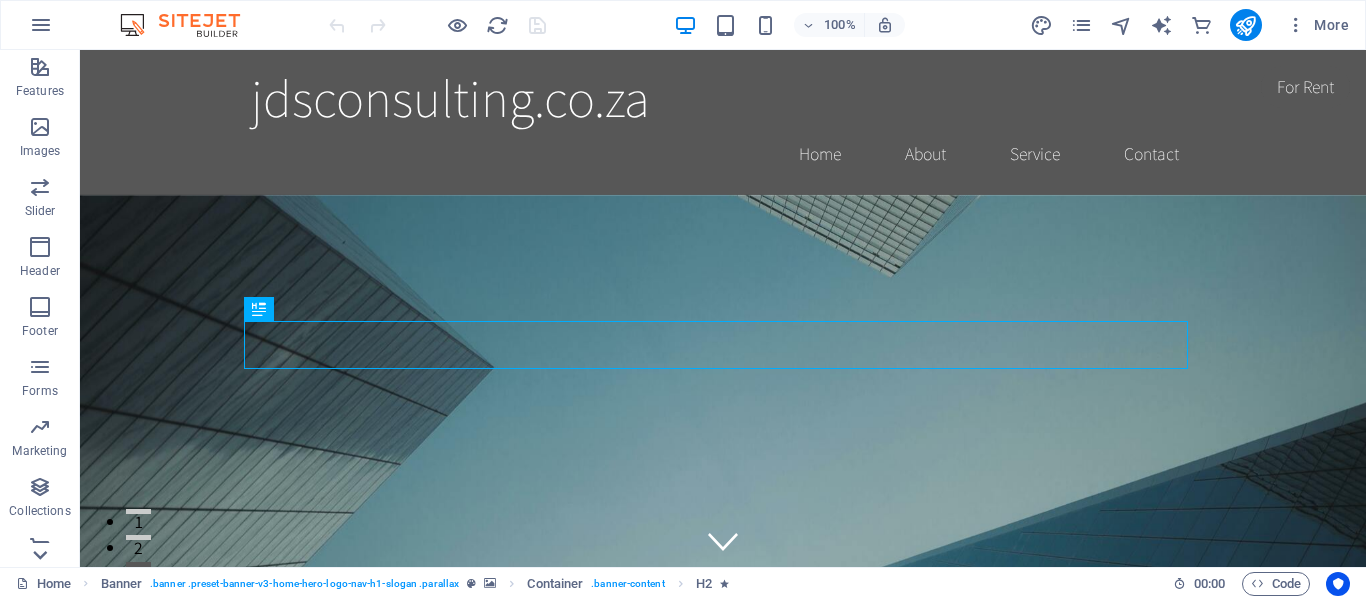scroll, scrollTop: 443, scrollLeft: 0, axis: vertical 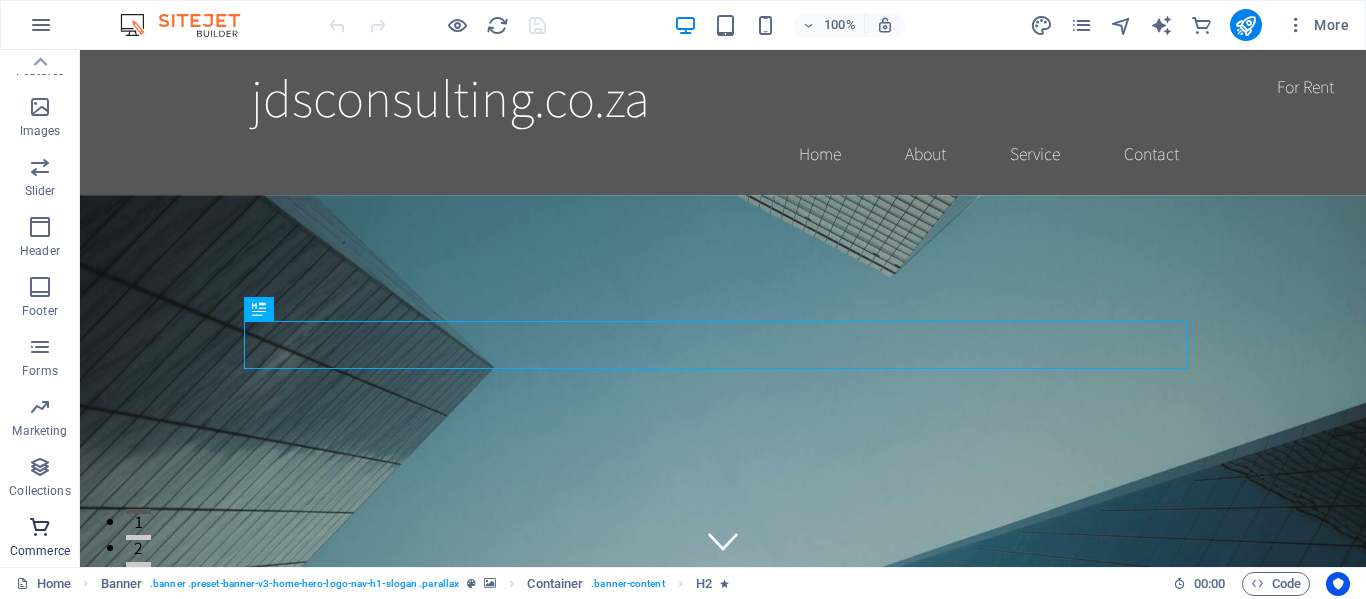 click on "Commerce" at bounding box center (40, 551) 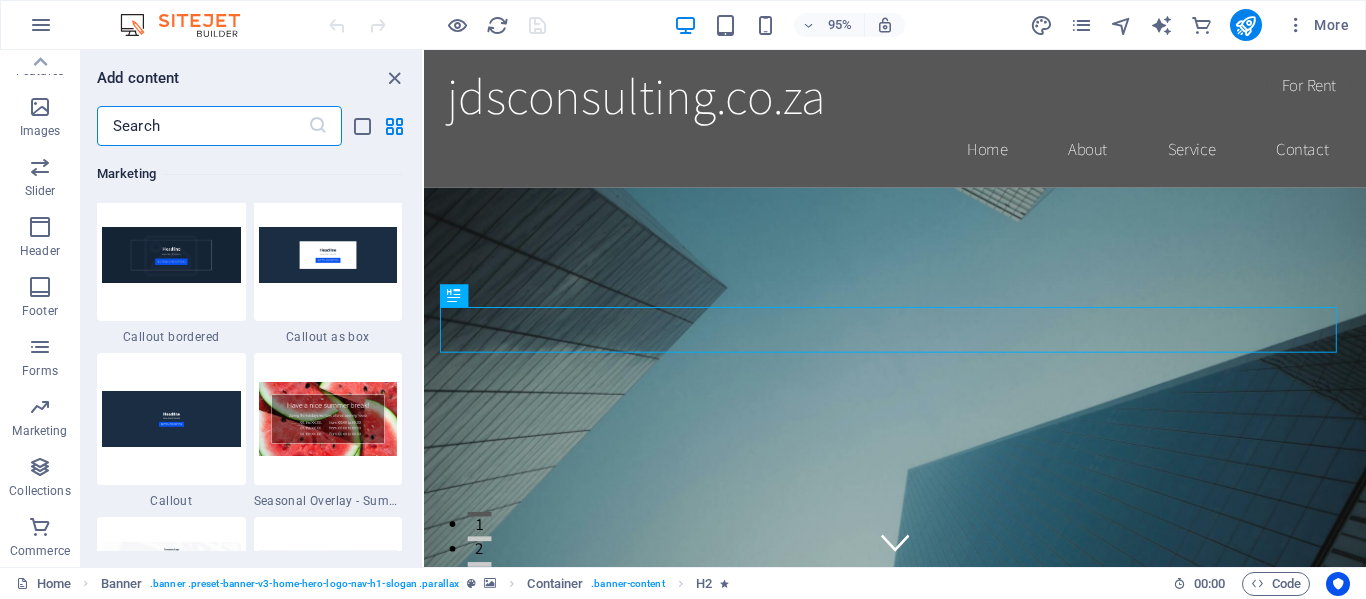 scroll, scrollTop: 19271, scrollLeft: 0, axis: vertical 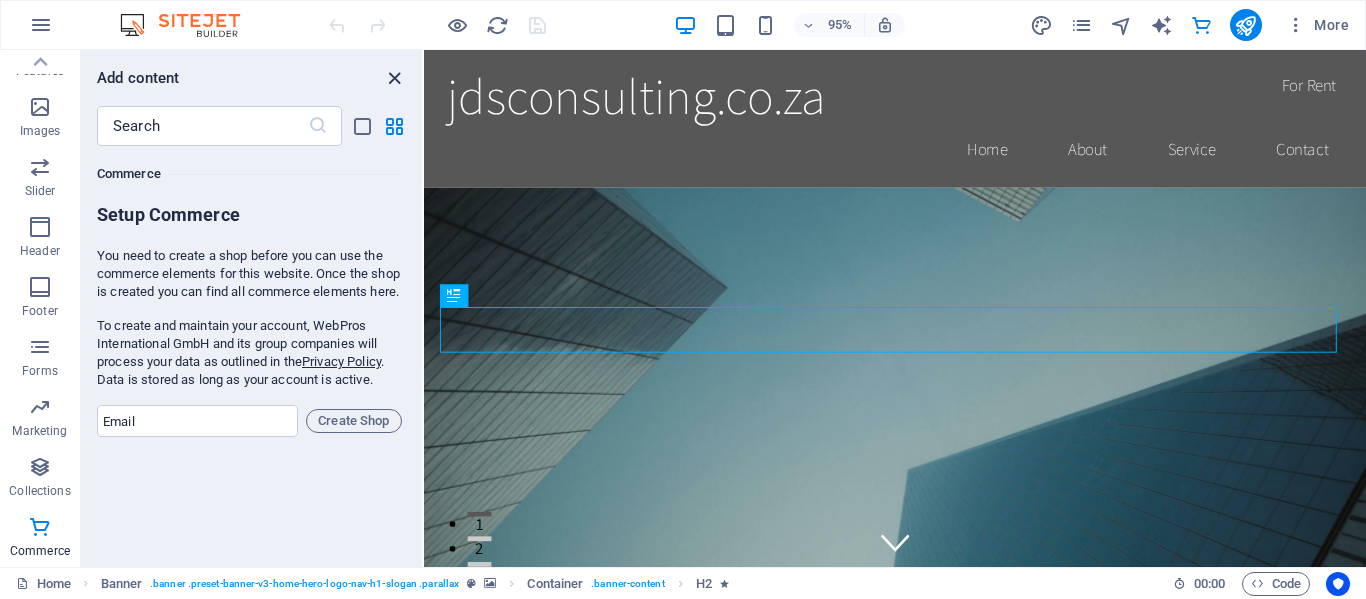 click at bounding box center (394, 78) 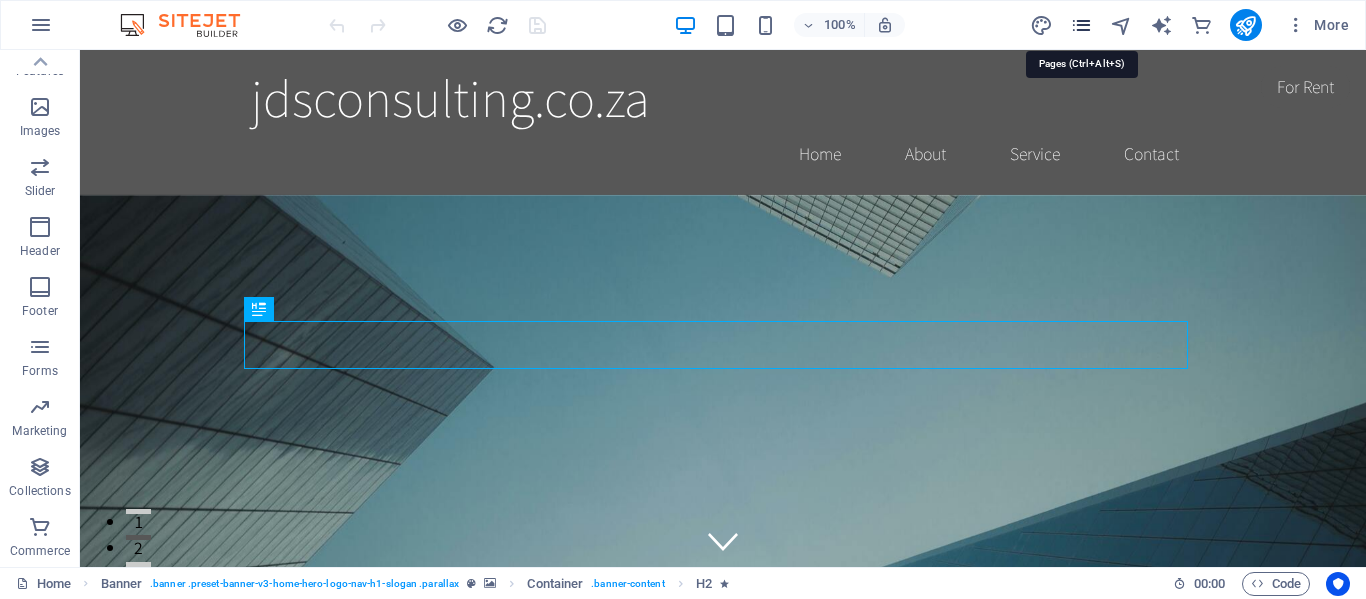 click at bounding box center [1081, 25] 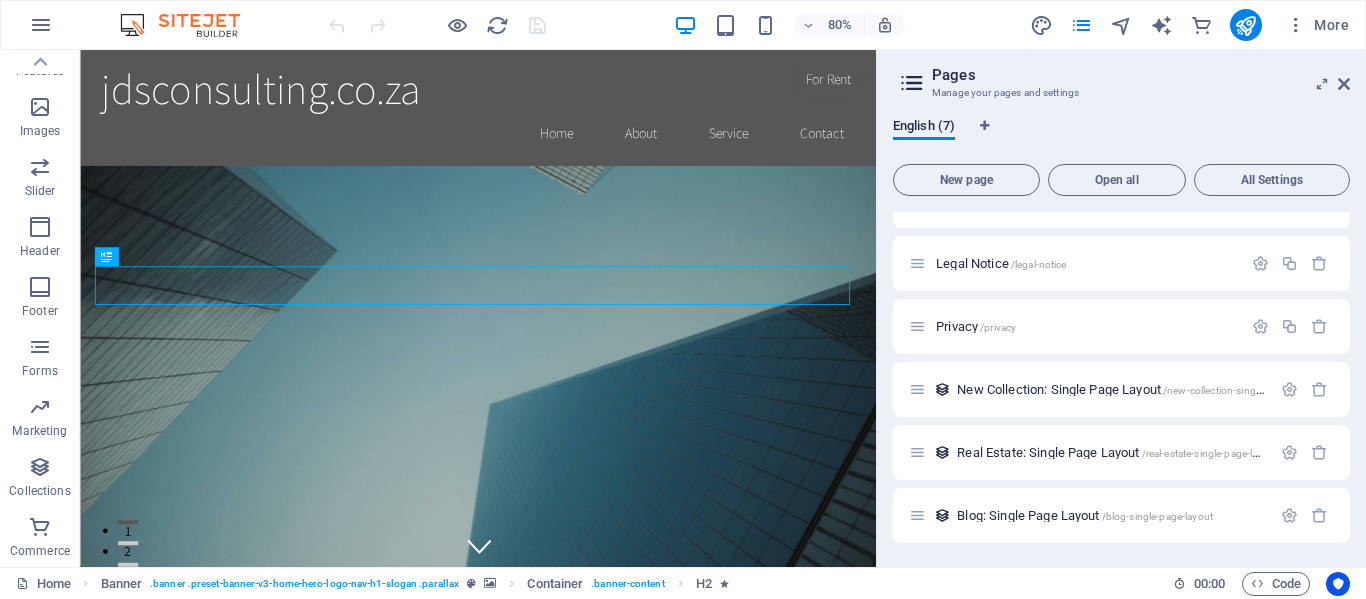 scroll, scrollTop: 0, scrollLeft: 0, axis: both 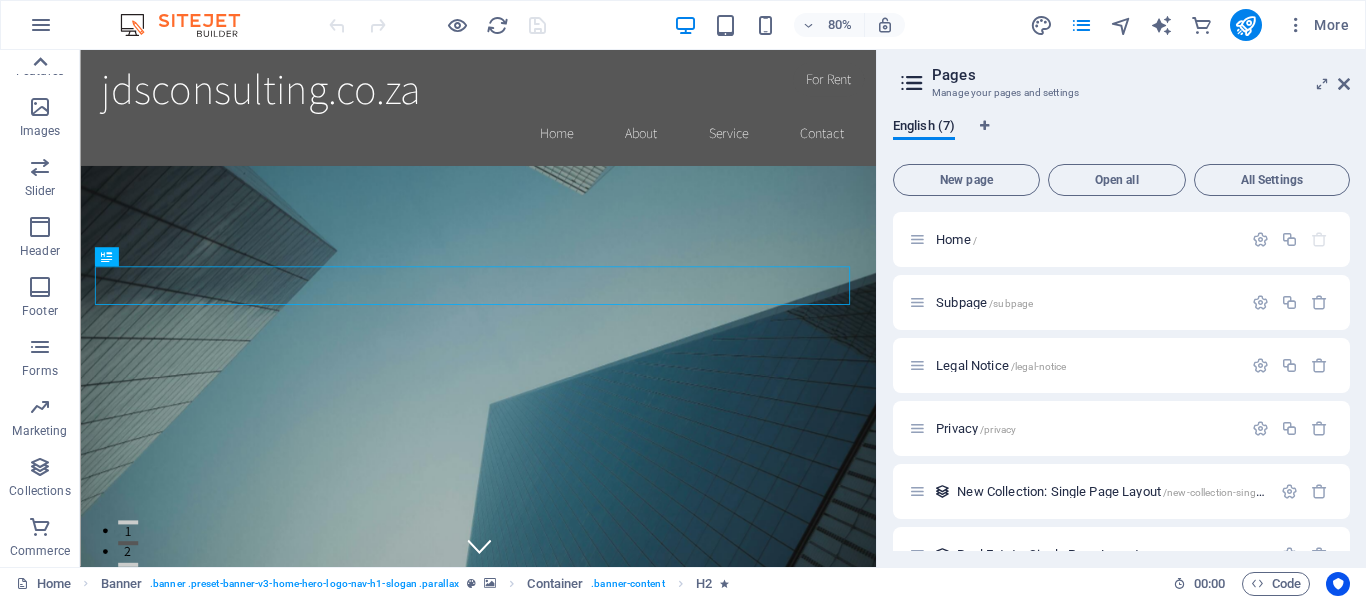 click 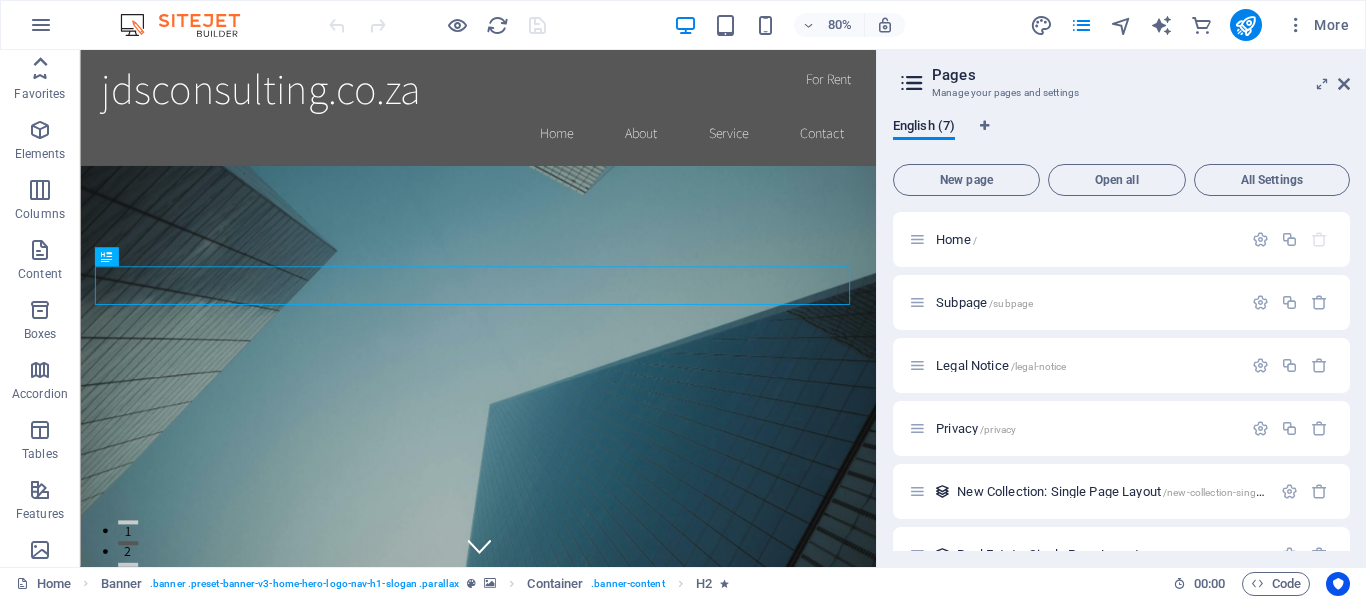 click 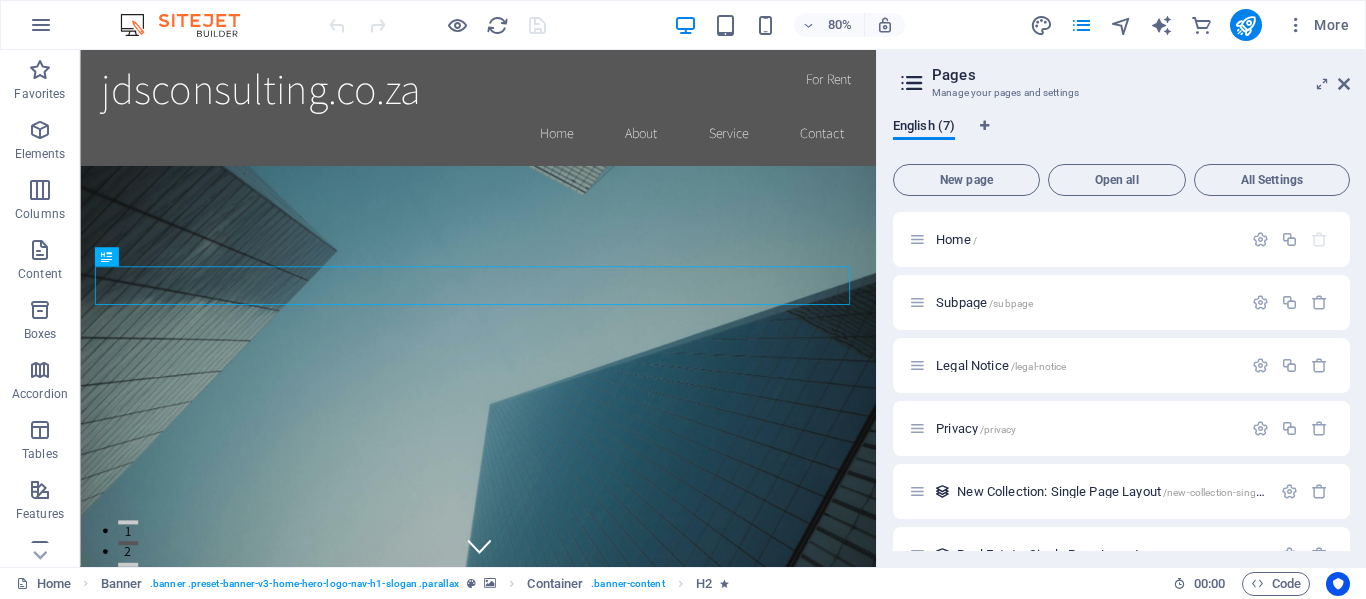 click on "Favorites Elements Columns Content Boxes Accordion Tables Features Images Slider Header Footer Forms Marketing Collections Commerce" at bounding box center [40, 308] 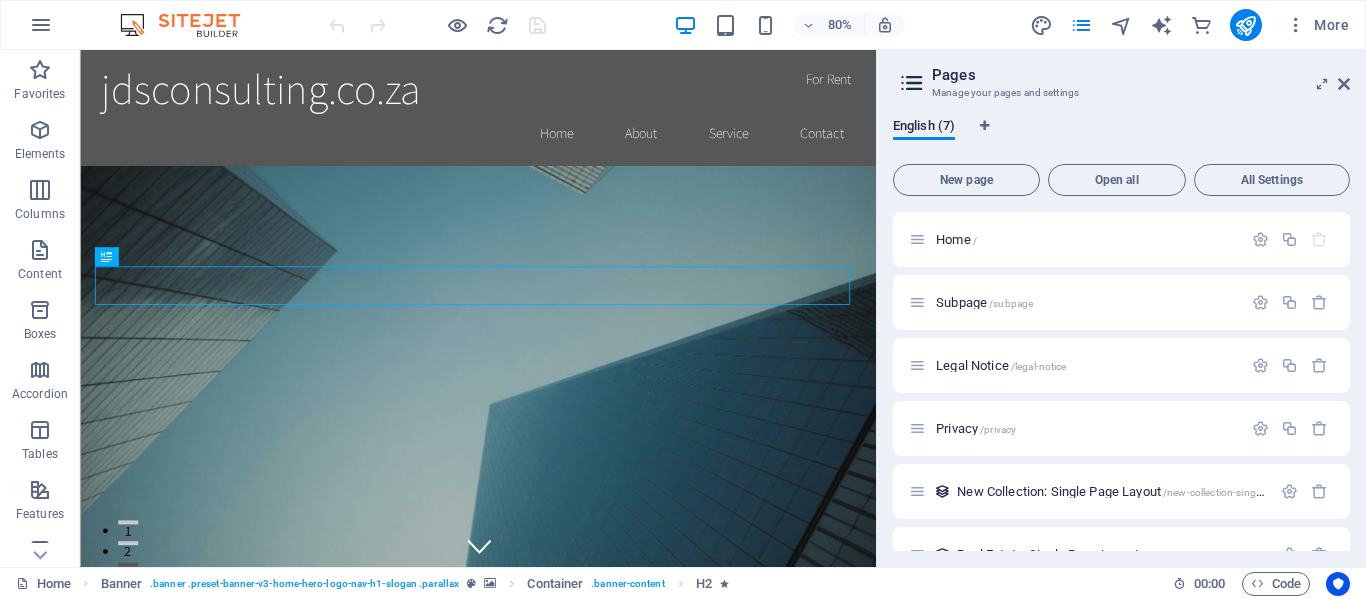 click on "Favorites" at bounding box center (40, 80) 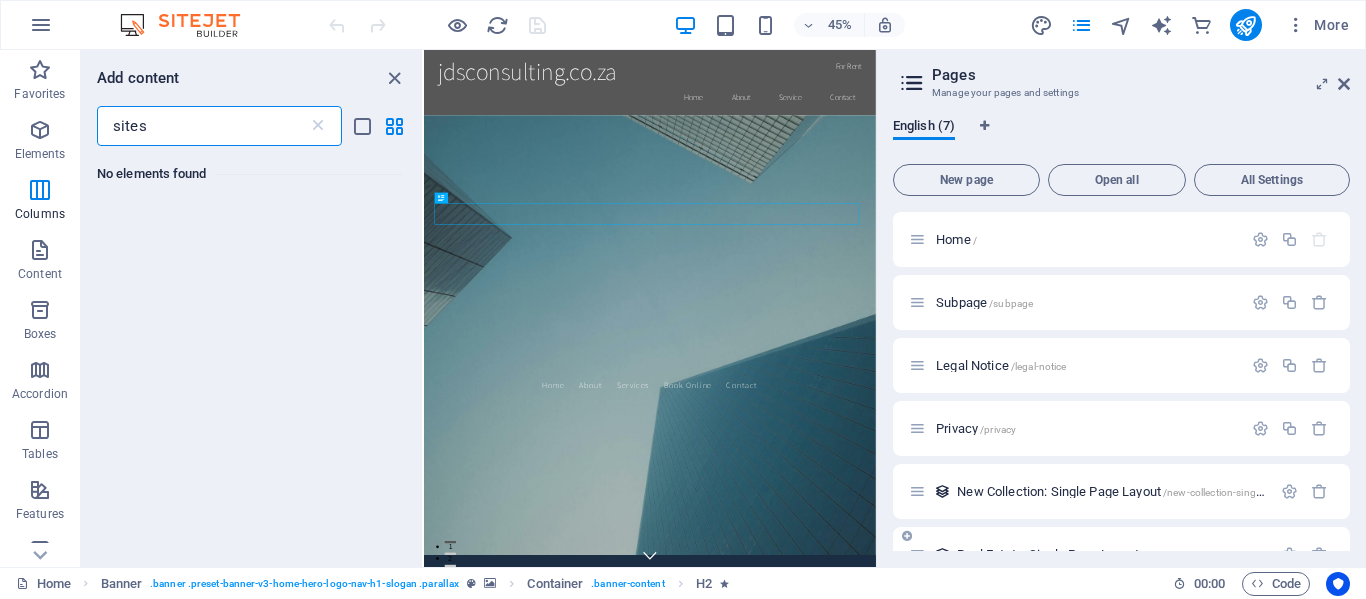 type on "sites" 